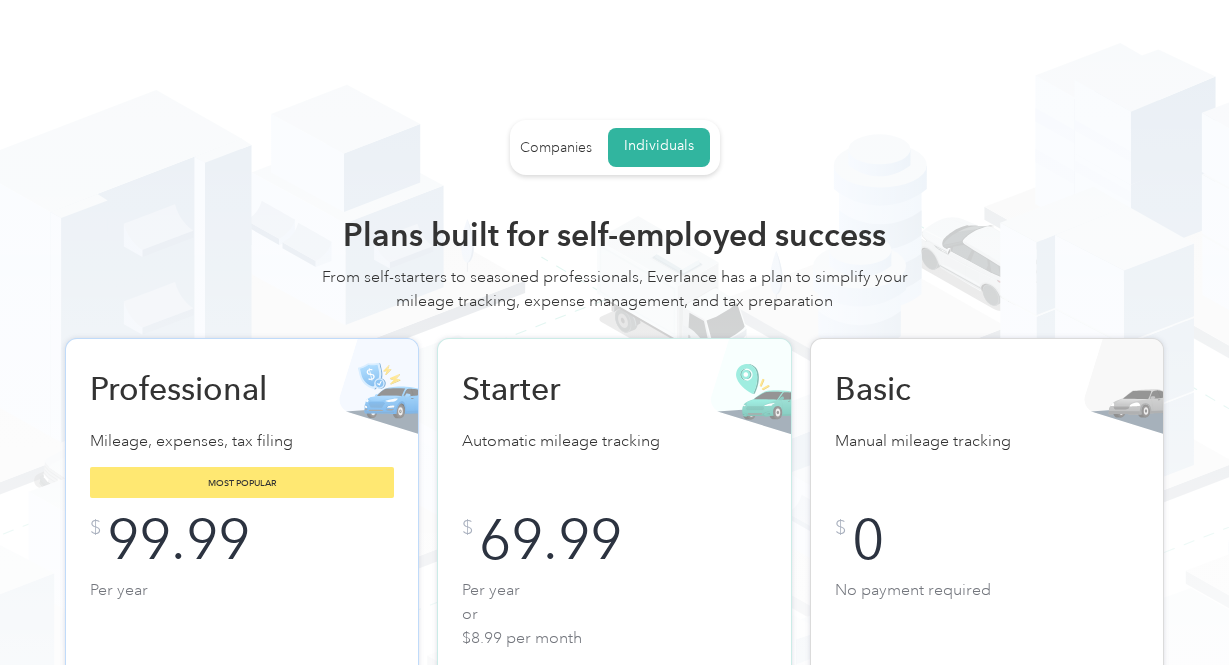scroll, scrollTop: 0, scrollLeft: 0, axis: both 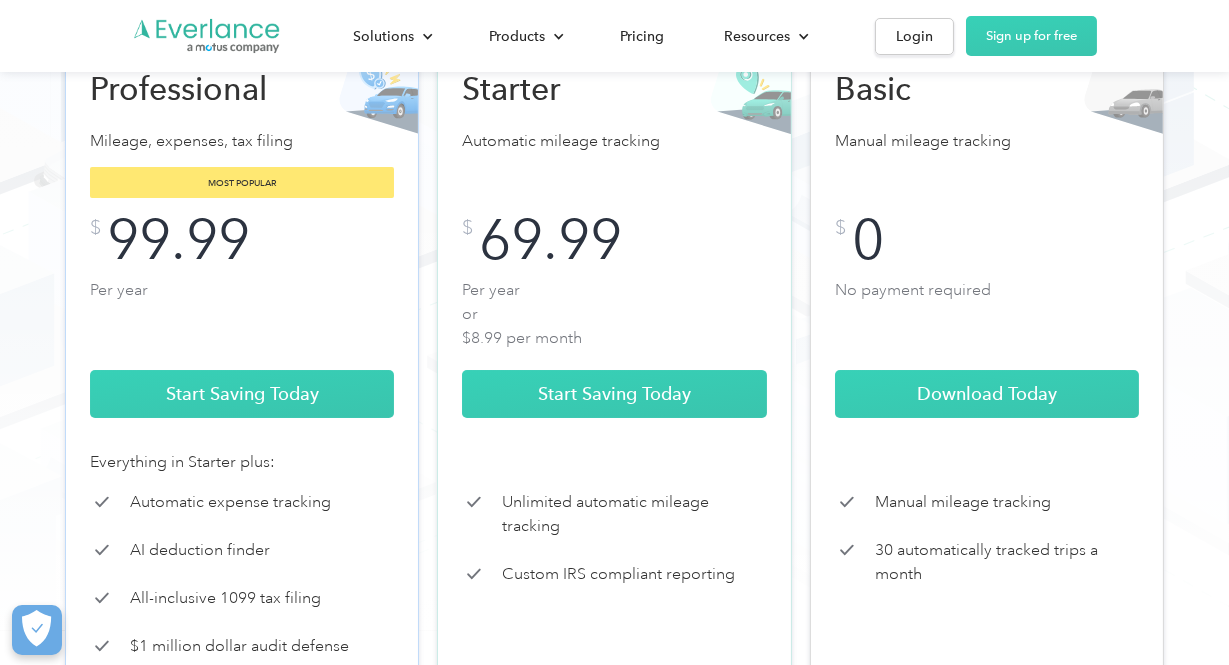click on "Download Today" at bounding box center [987, 394] 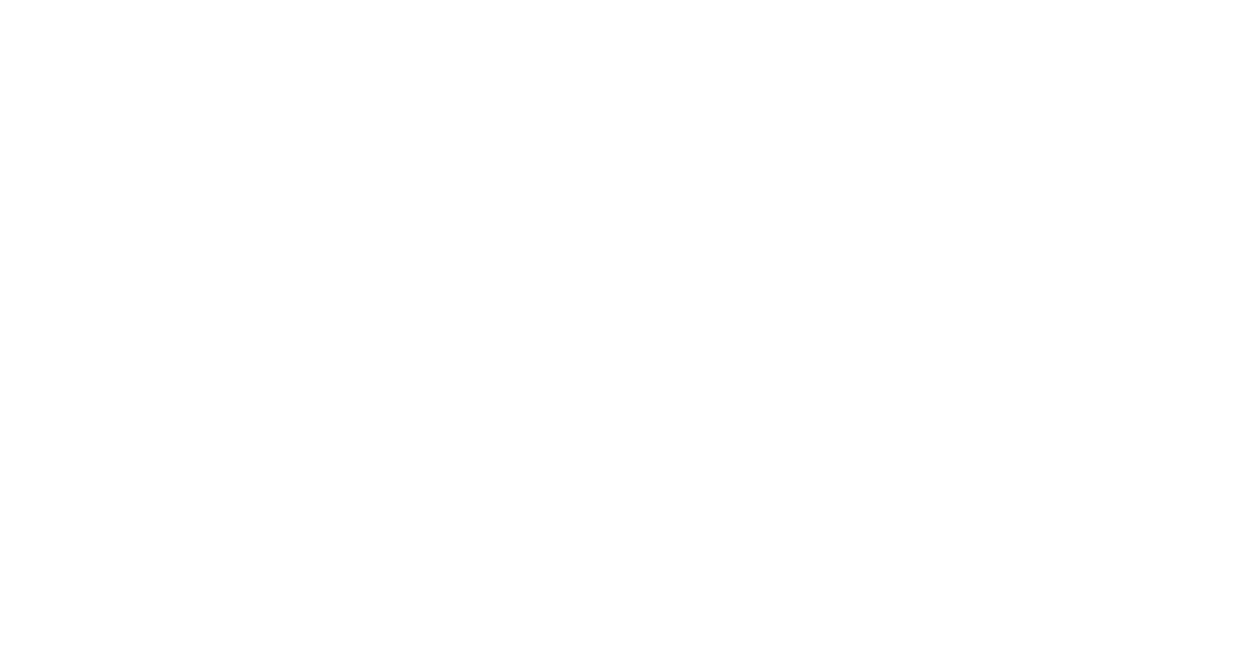 scroll, scrollTop: 0, scrollLeft: 0, axis: both 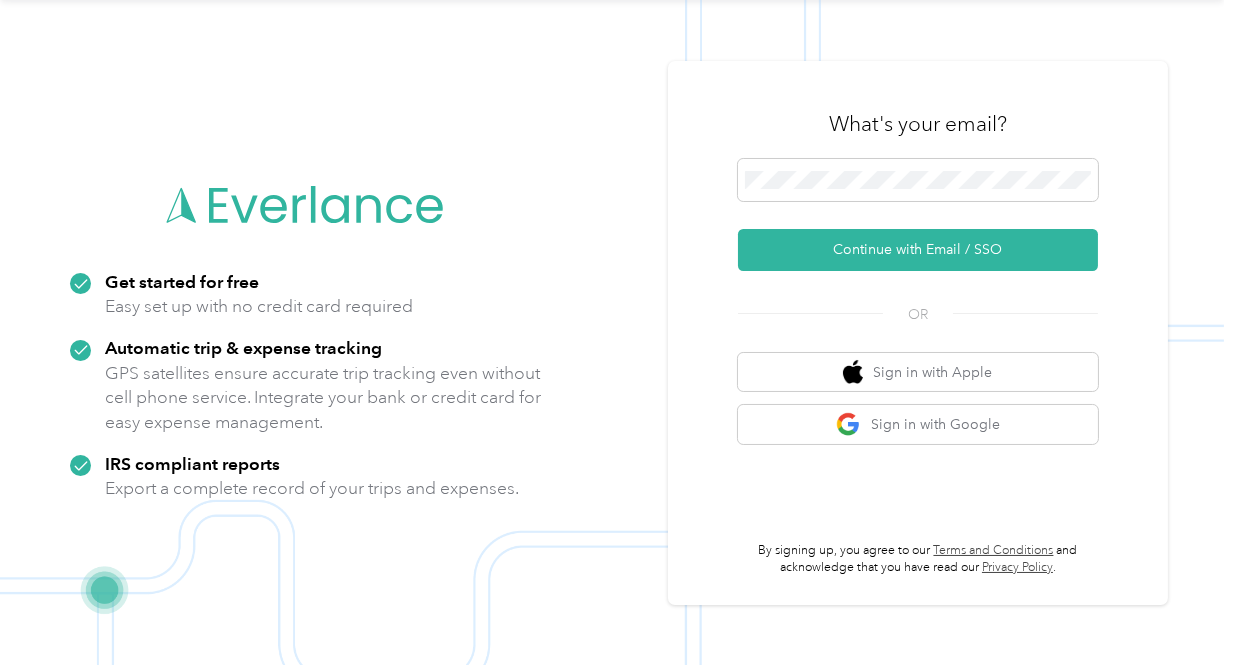 click on "Continue with Email / SSO" at bounding box center (918, 250) 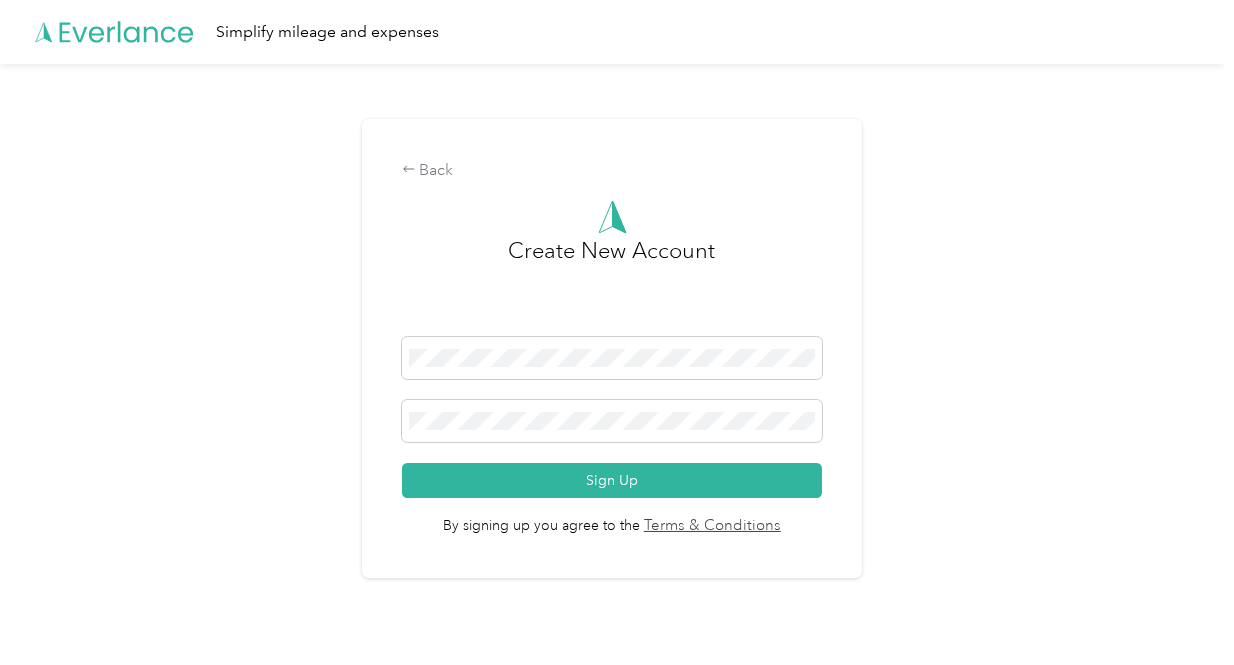 scroll, scrollTop: 0, scrollLeft: 0, axis: both 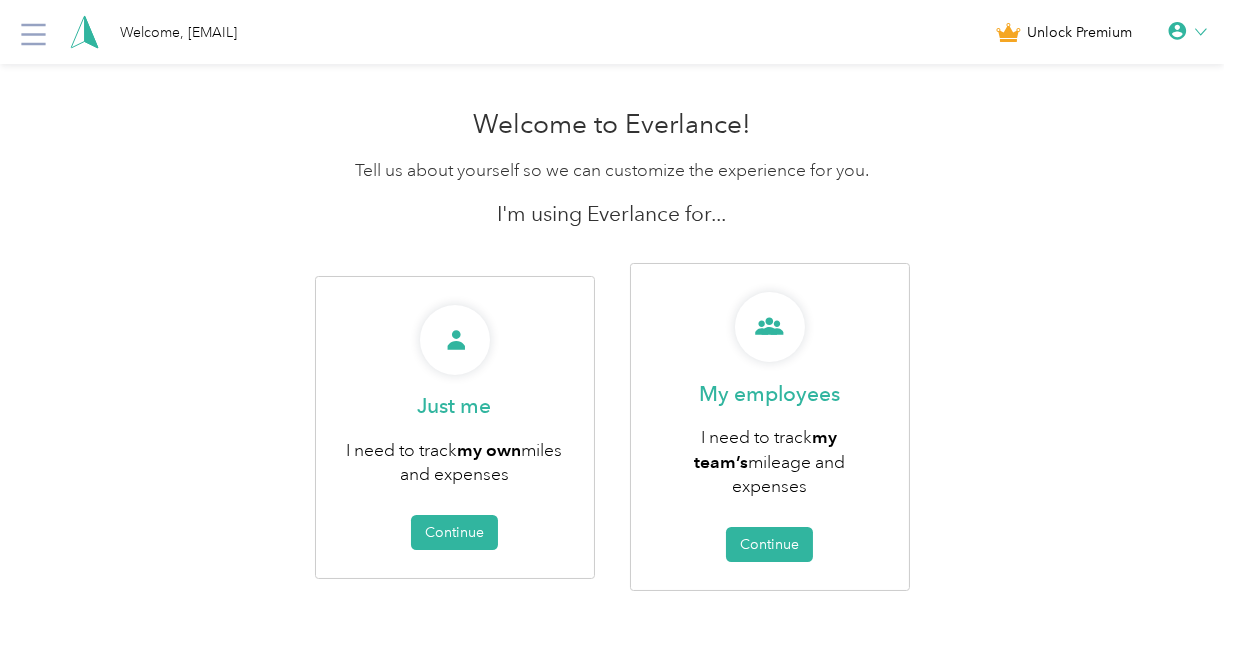 click on "Continue" at bounding box center [454, 532] 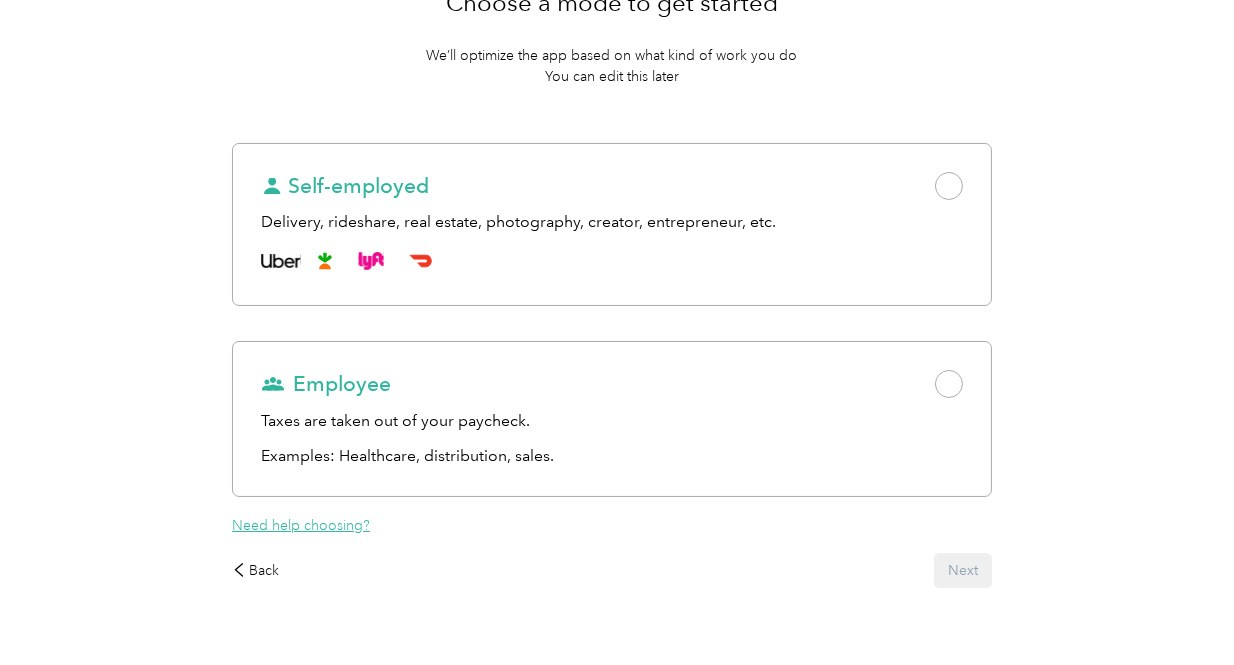 scroll, scrollTop: 0, scrollLeft: 0, axis: both 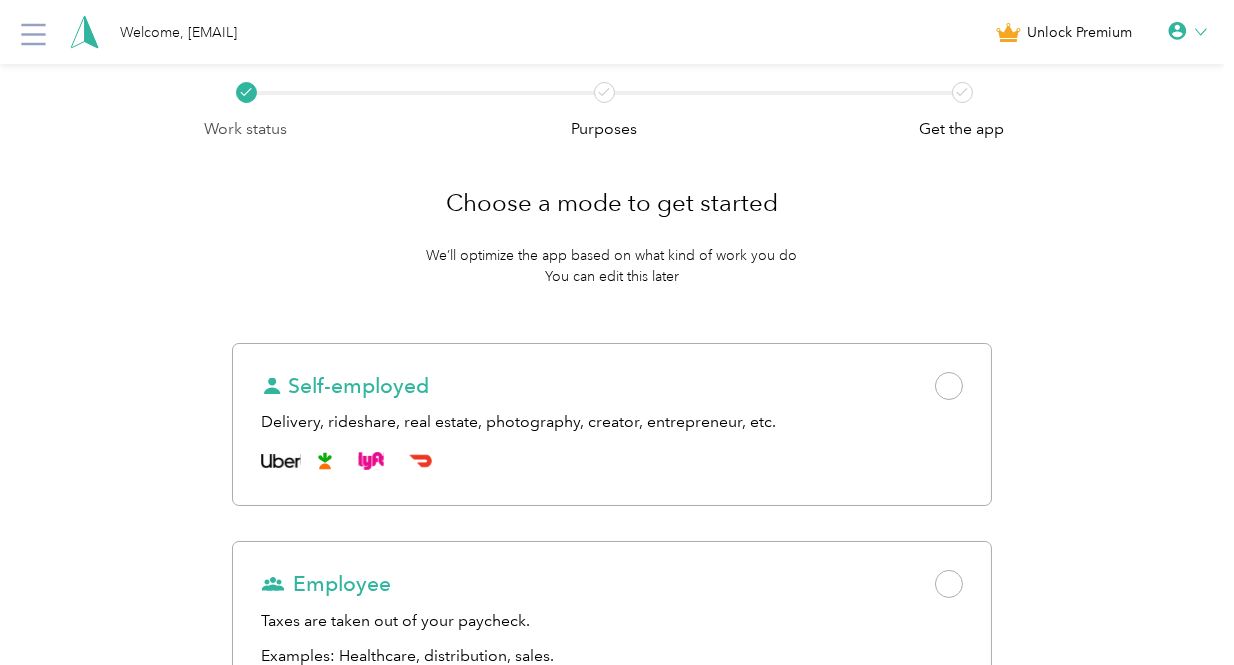 click at bounding box center (949, 386) 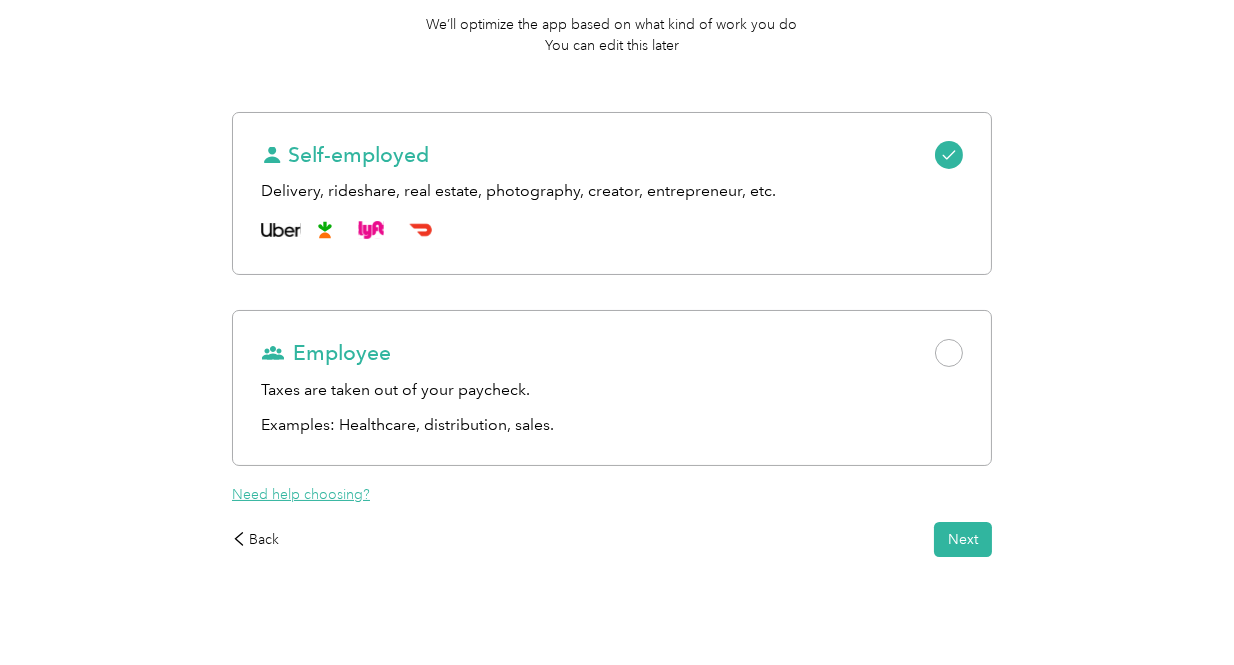 scroll, scrollTop: 249, scrollLeft: 0, axis: vertical 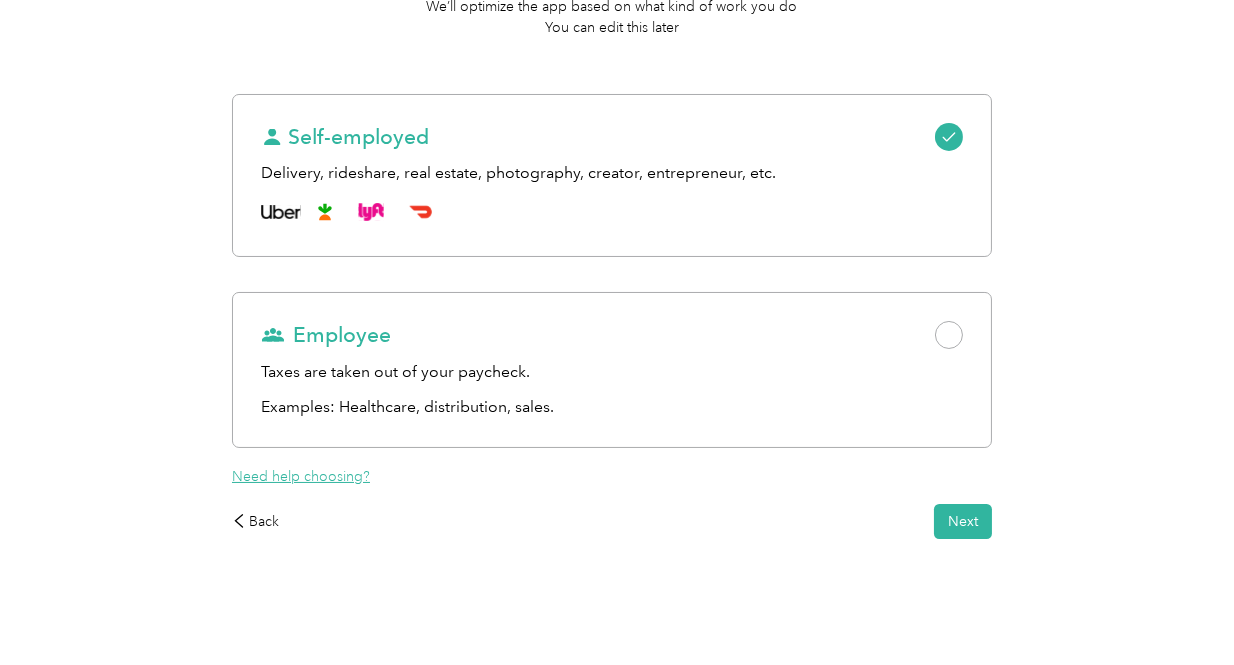 click on "Next" at bounding box center (963, 521) 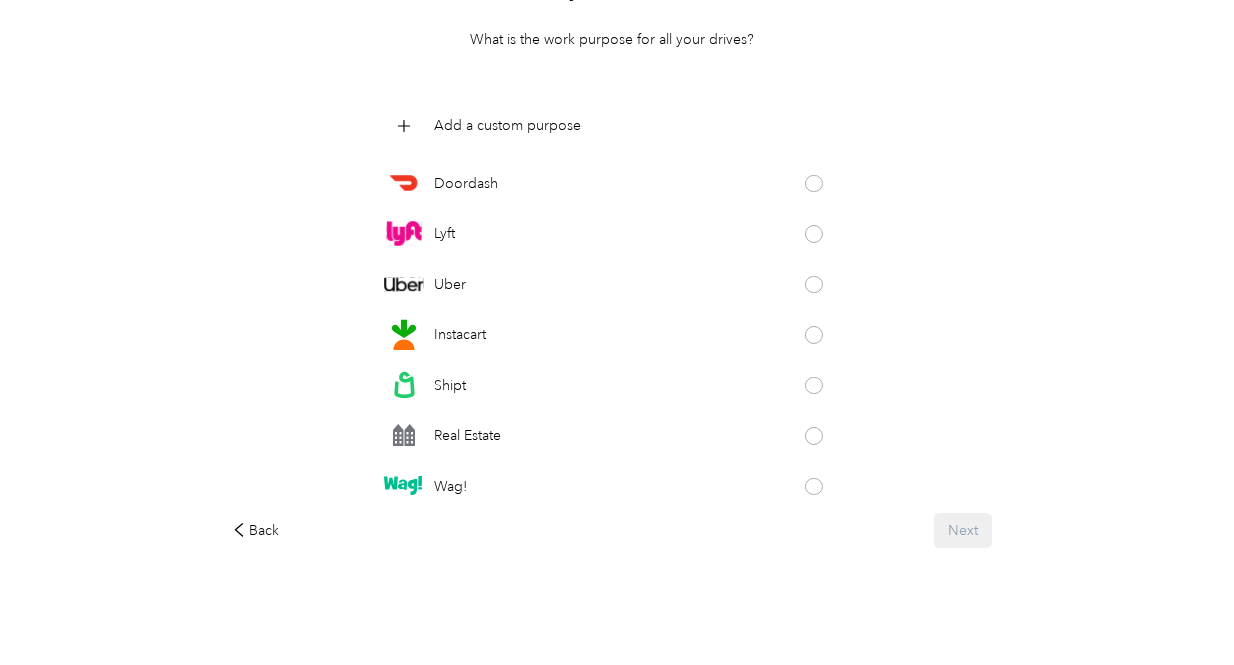 scroll, scrollTop: 225, scrollLeft: 0, axis: vertical 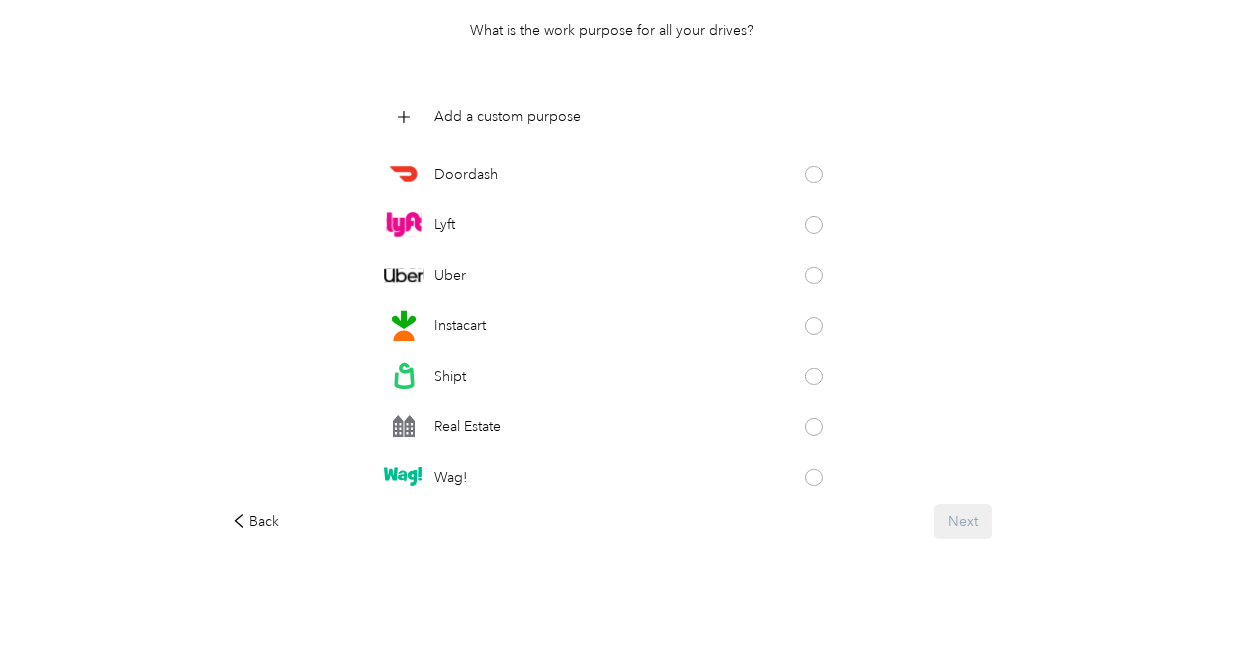 click on "Add a custom purpose" at bounding box center [508, 116] 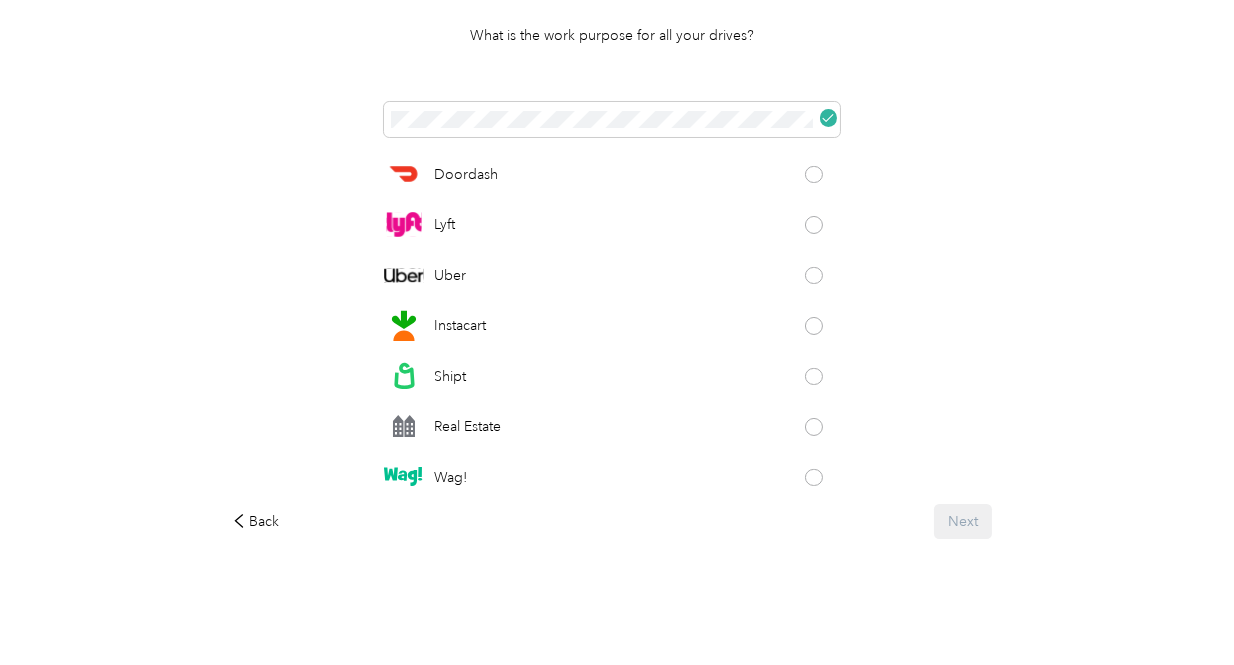 click on "Doordash Lyft Uber Instacart Shipt   Real Estate Wag! Taskrabbit Grubhub Favor Amazon Flex GoPuff Postmates Thumbtack Consultant Insurance Physician Airbnb Wonolo Coaching Photography Creative Food Services Religious Services Tax Pro Trucking Tutoring" at bounding box center [612, 294] 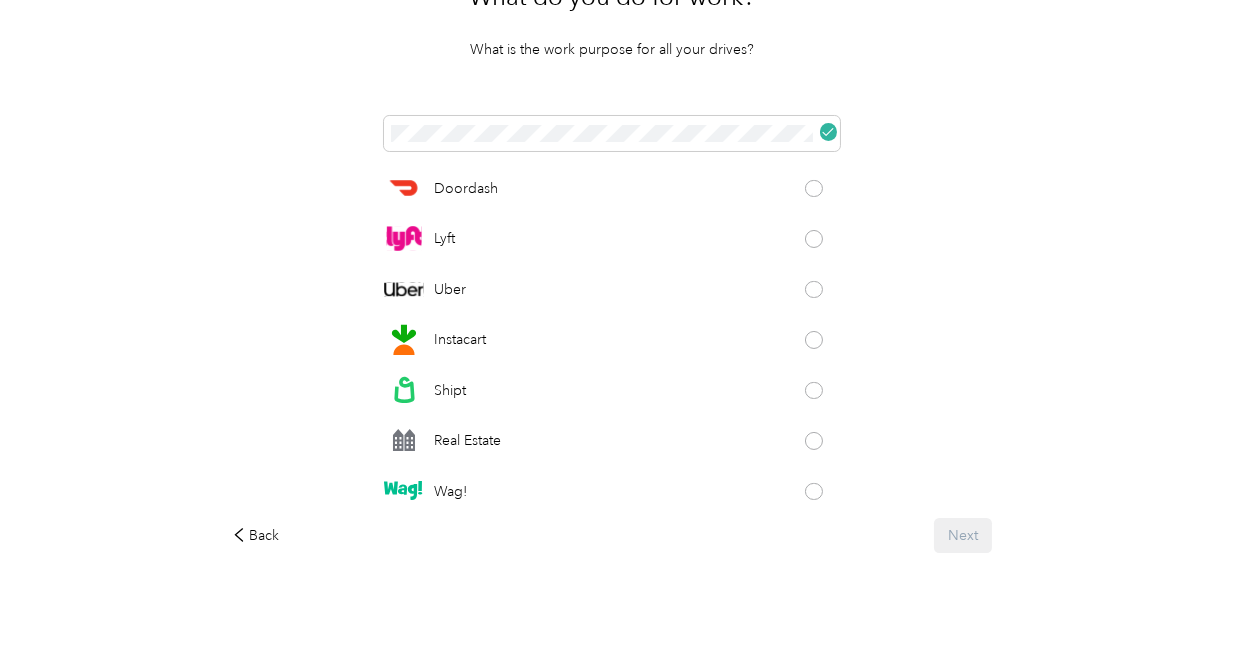 scroll, scrollTop: 220, scrollLeft: 0, axis: vertical 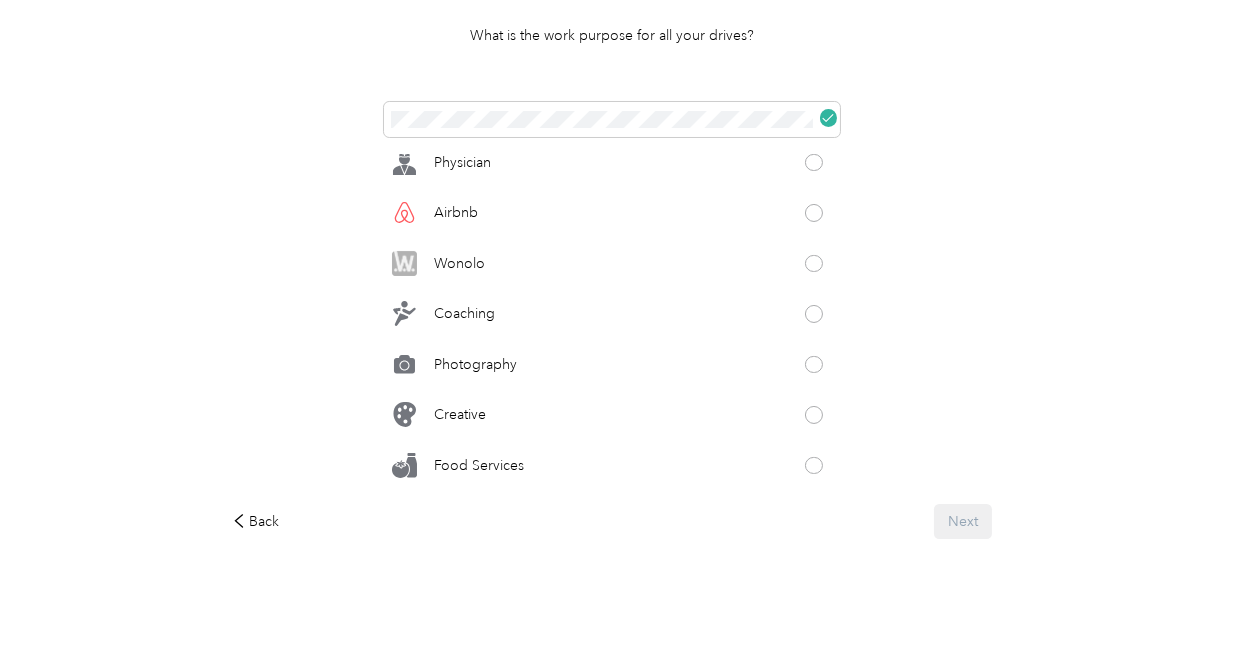 click at bounding box center (814, 314) 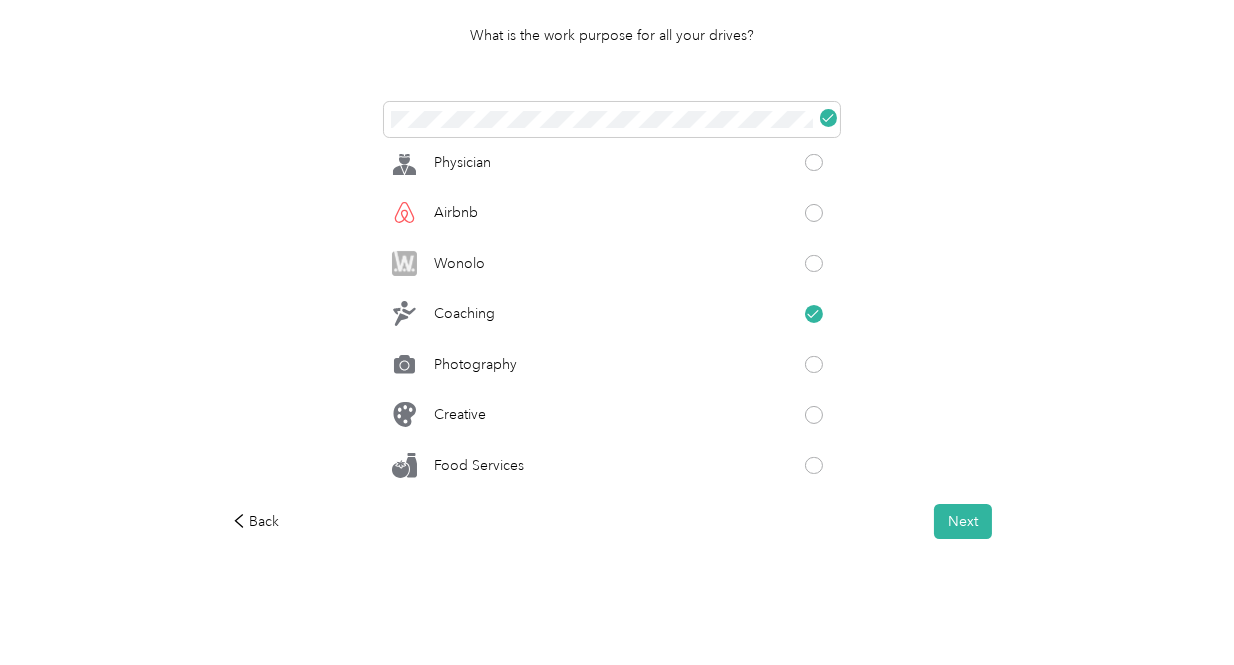 scroll, scrollTop: 820, scrollLeft: 0, axis: vertical 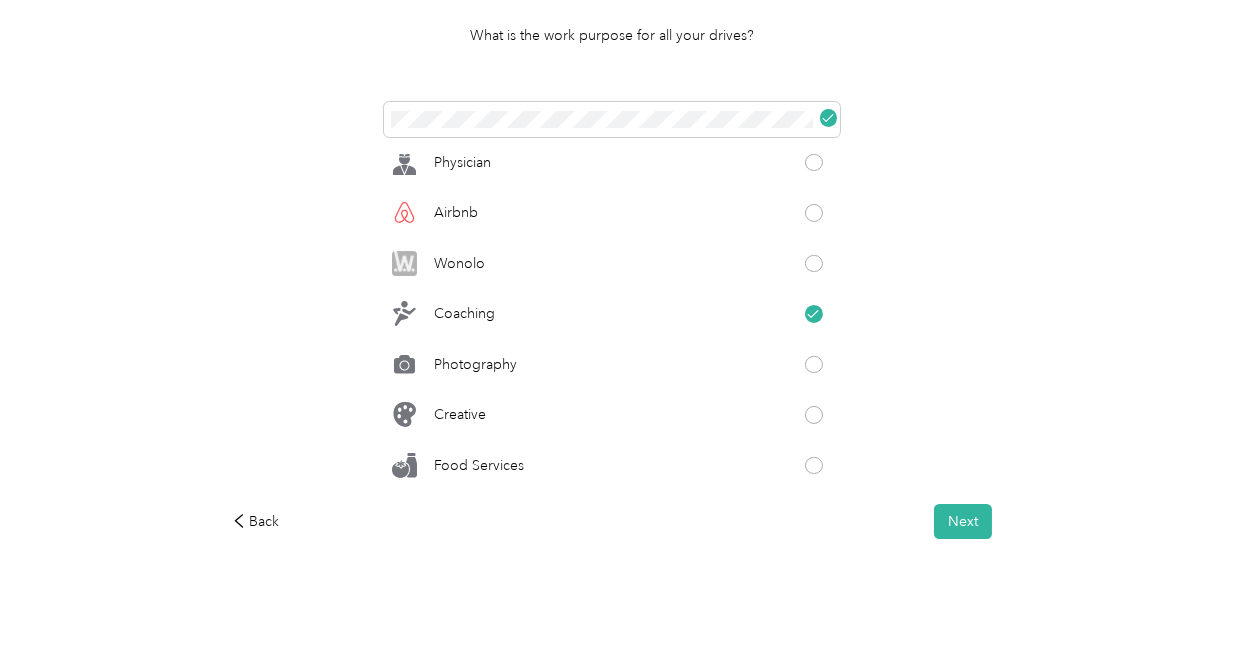click on "Next" at bounding box center [963, 521] 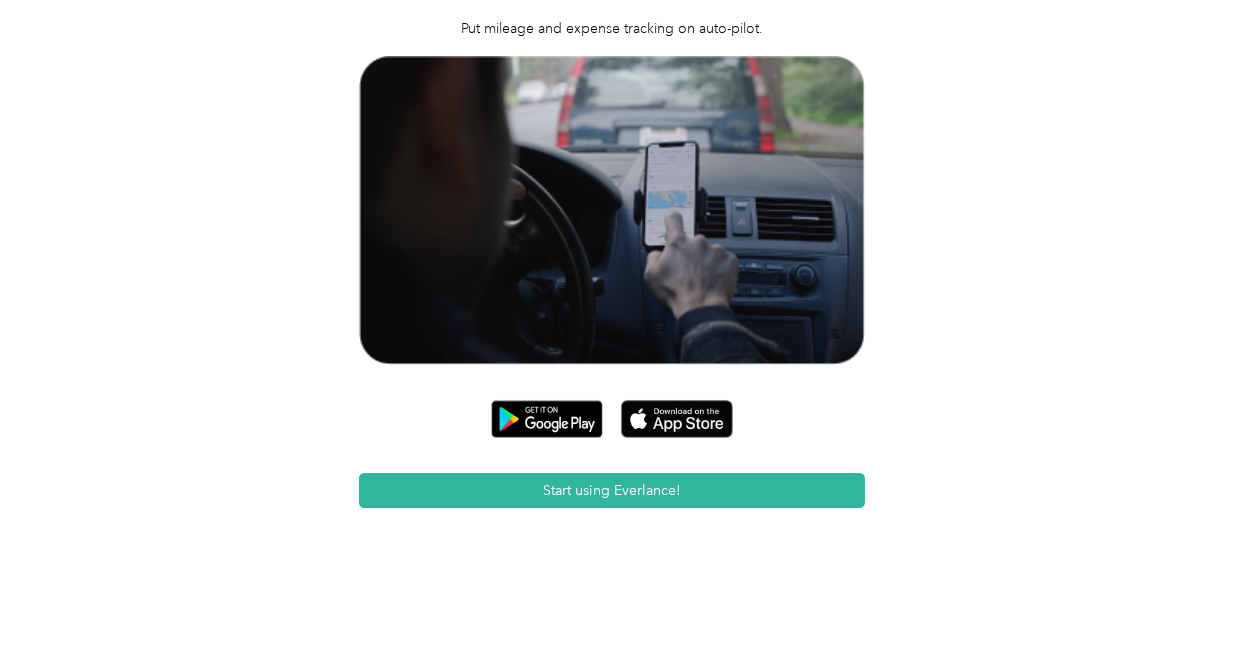 scroll, scrollTop: 233, scrollLeft: 0, axis: vertical 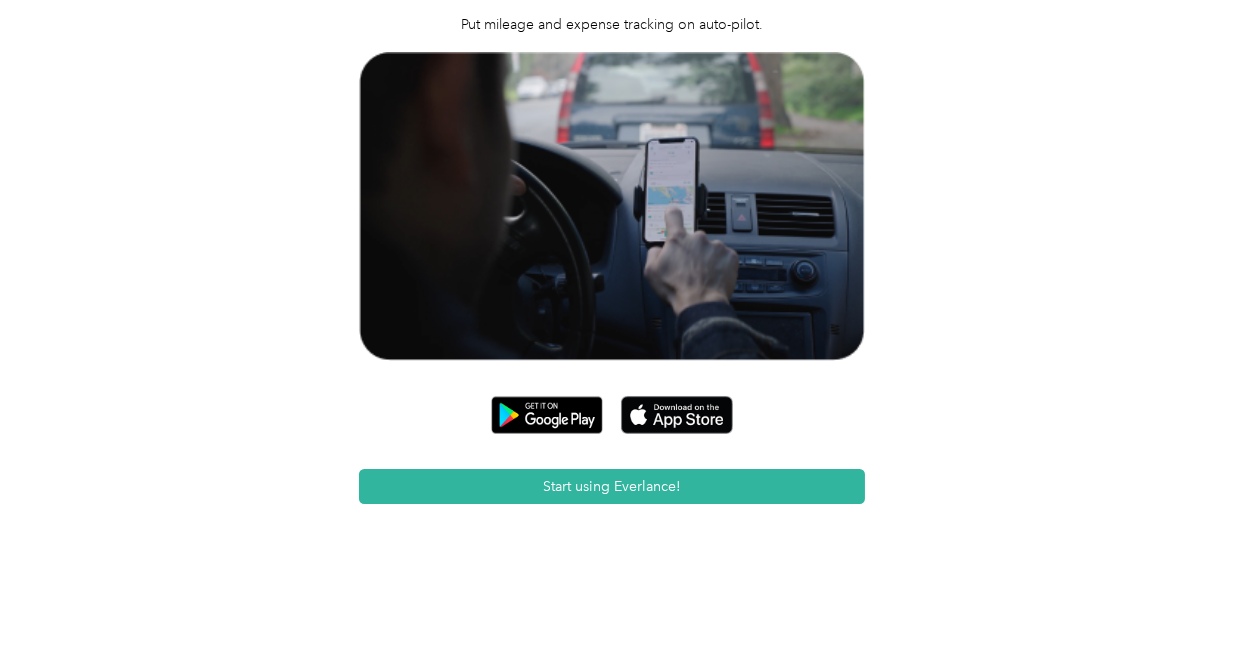 click on "Start using Everlance!" at bounding box center [612, 486] 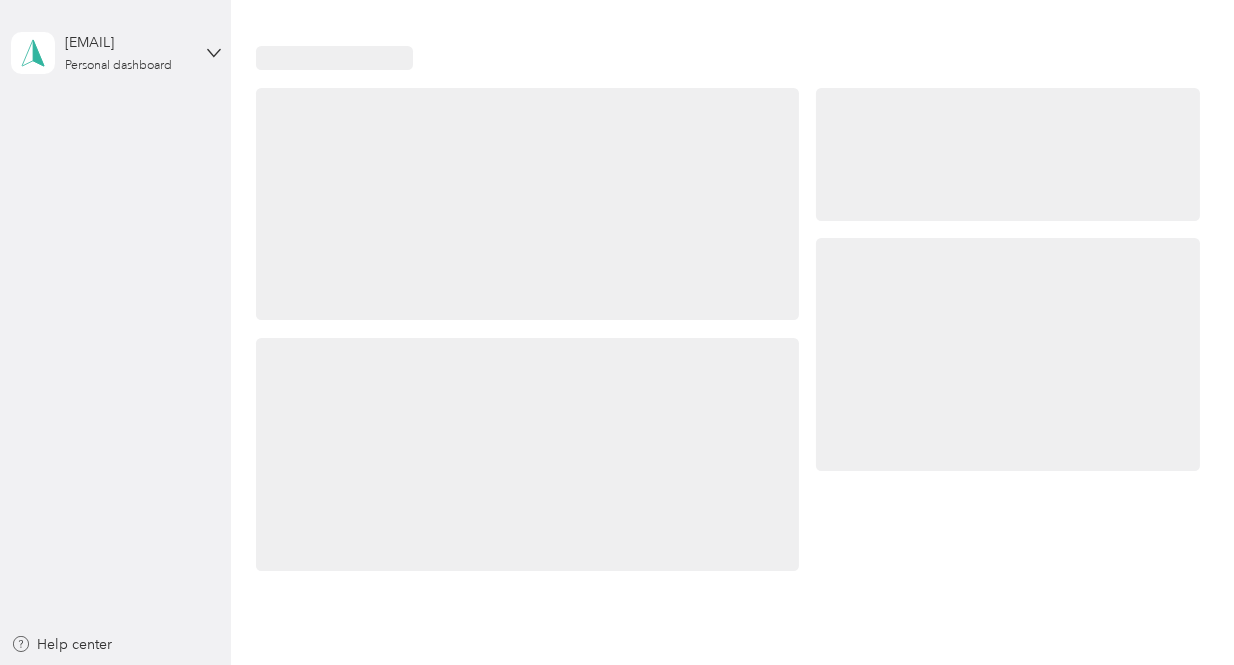 scroll, scrollTop: 0, scrollLeft: 0, axis: both 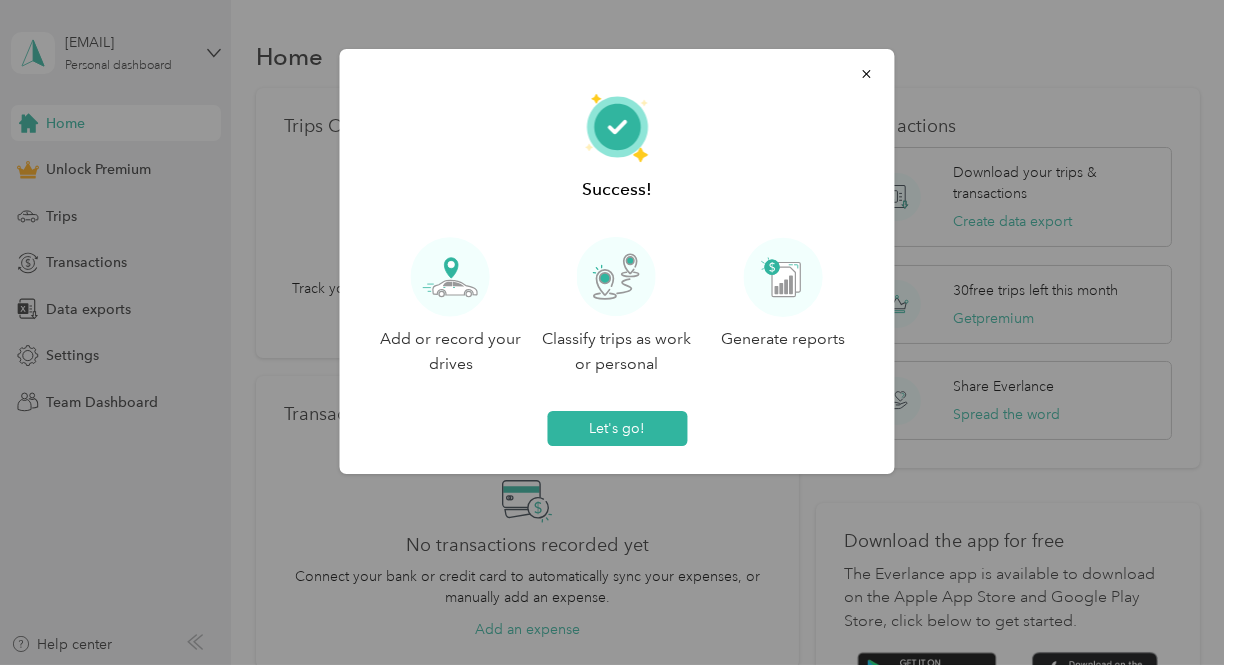 click on "Let's go!" at bounding box center (617, 428) 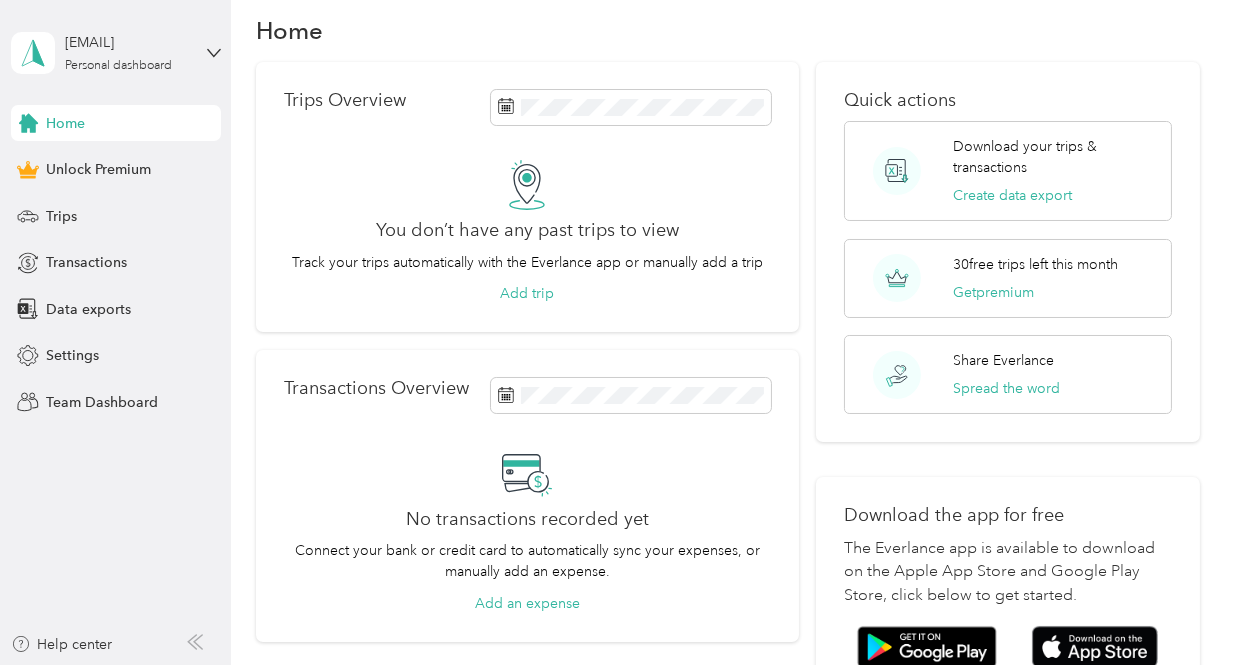 scroll, scrollTop: 0, scrollLeft: 0, axis: both 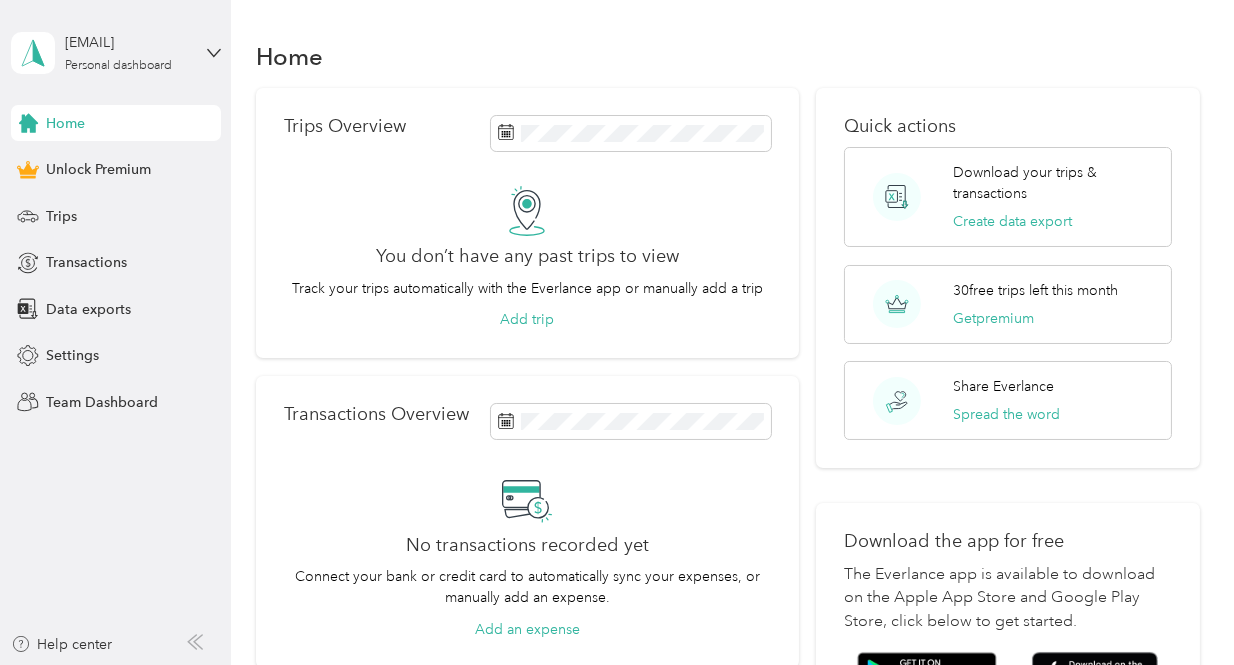 click on "Add trip" at bounding box center (527, 319) 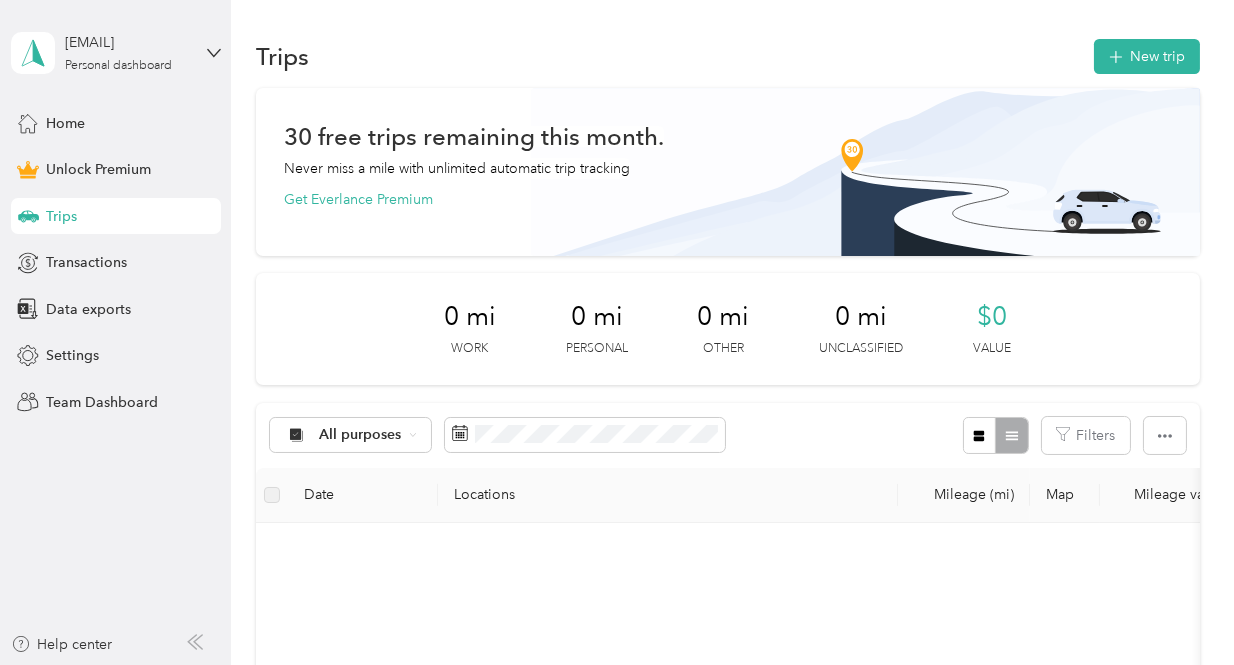 scroll, scrollTop: 0, scrollLeft: 0, axis: both 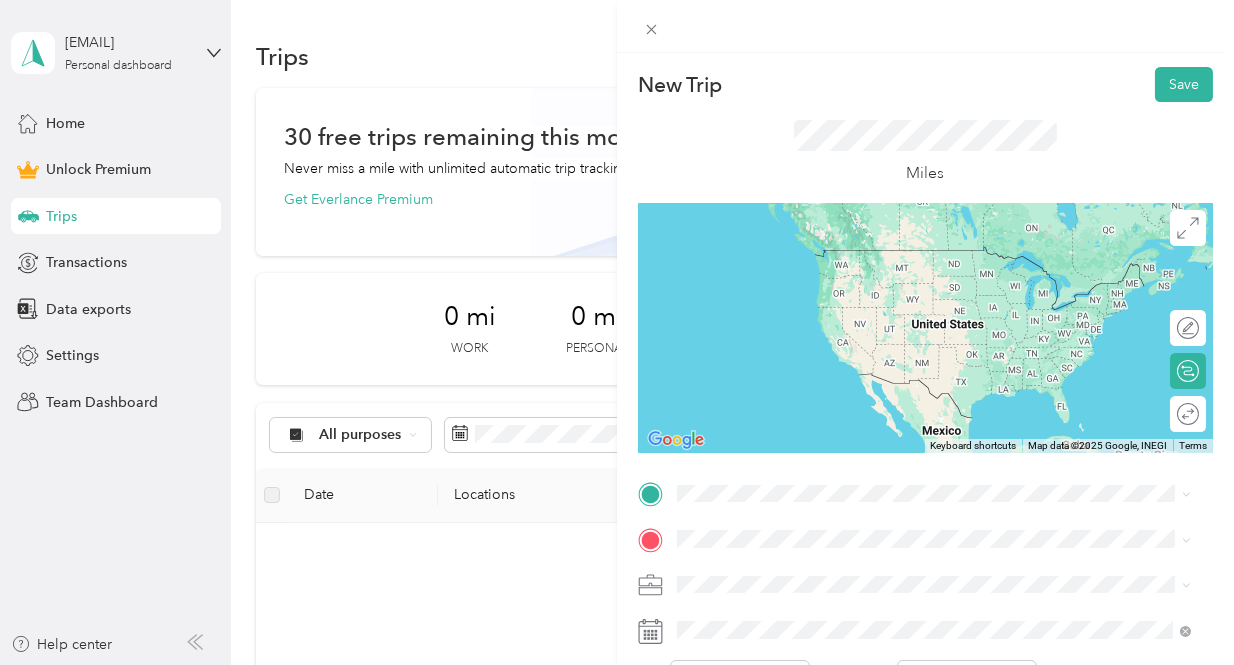 click on "[CITY]
[STATE], [COUNTRY]" at bounding box center [780, 247] 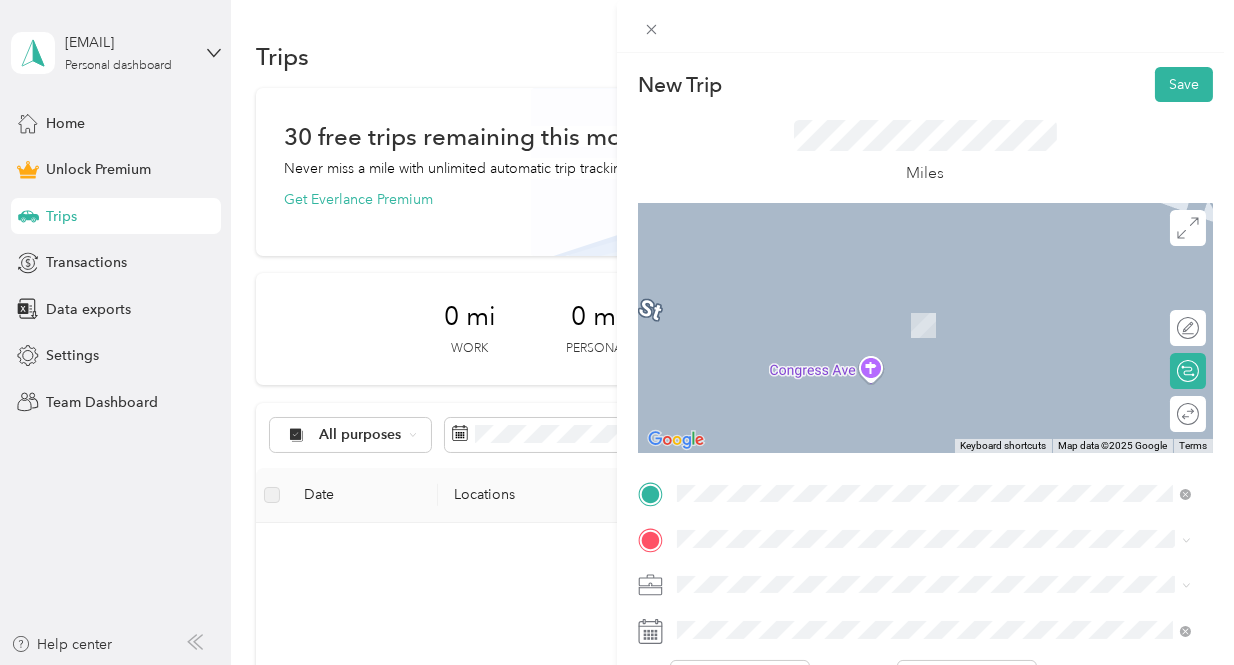 click on "[CITY]
[STATE], [COUNTRY]" at bounding box center (780, 293) 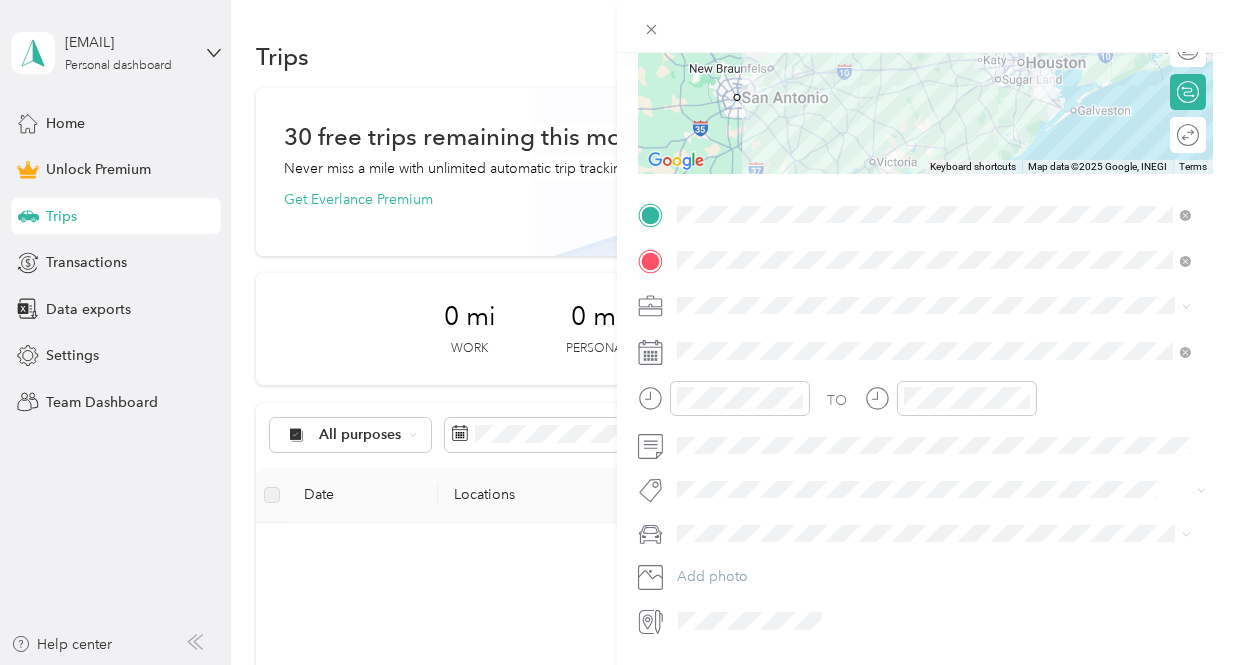 scroll, scrollTop: 338, scrollLeft: 0, axis: vertical 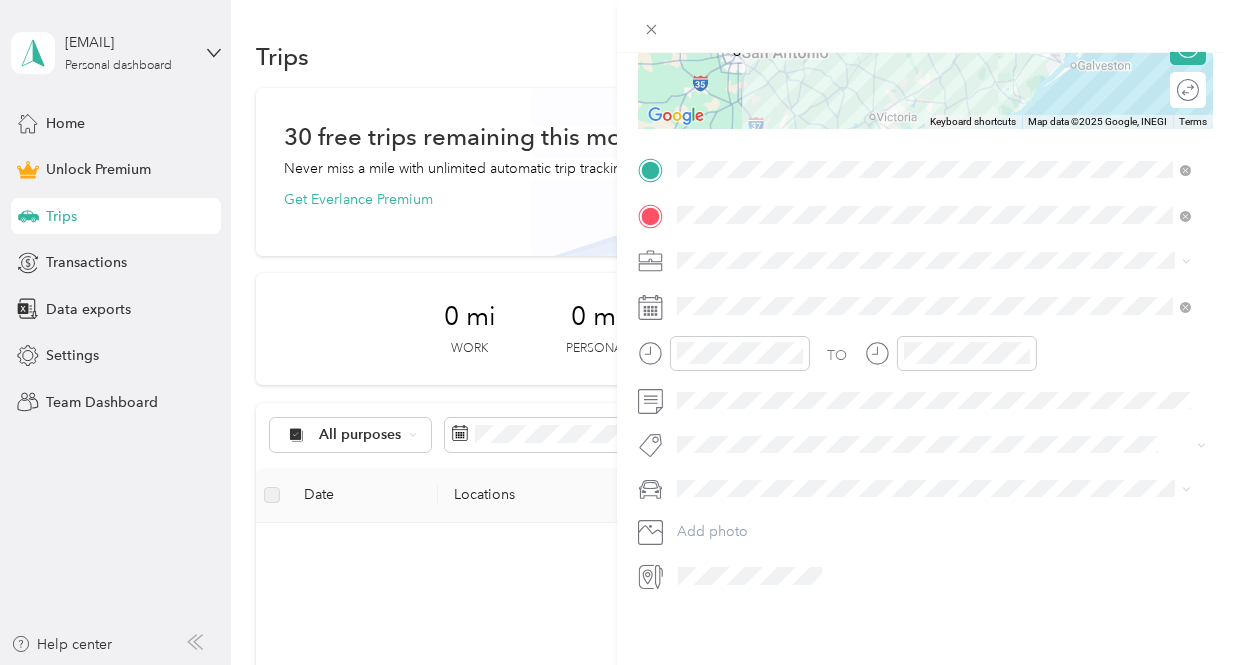click 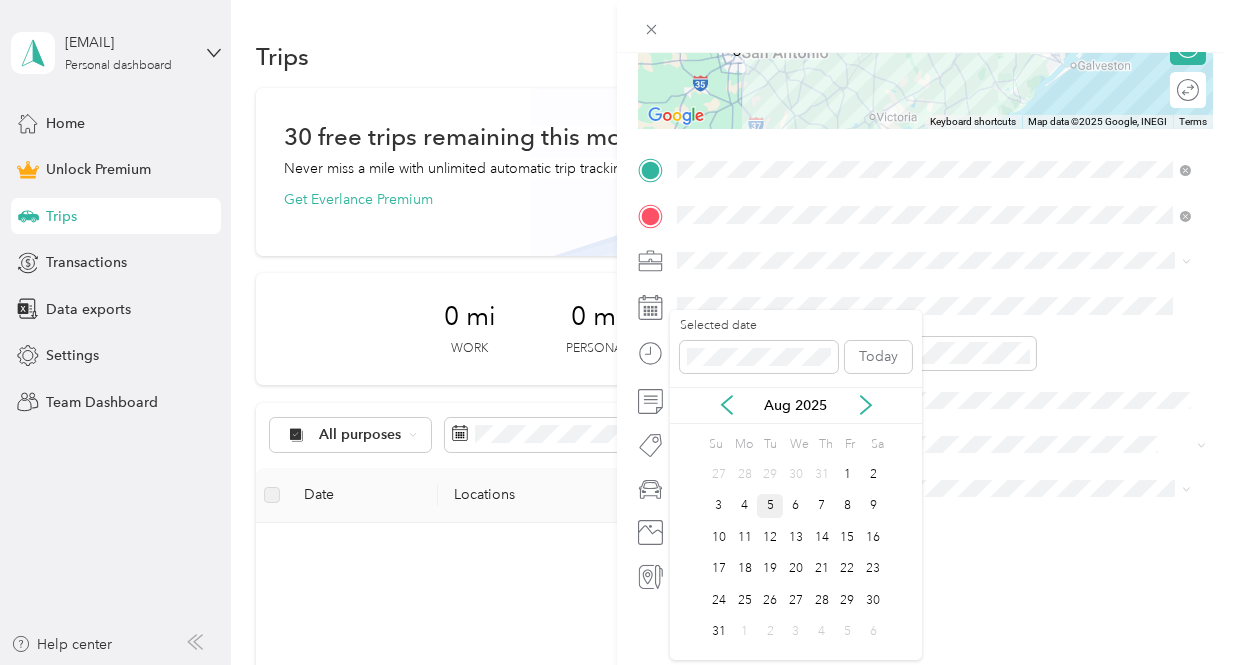 click 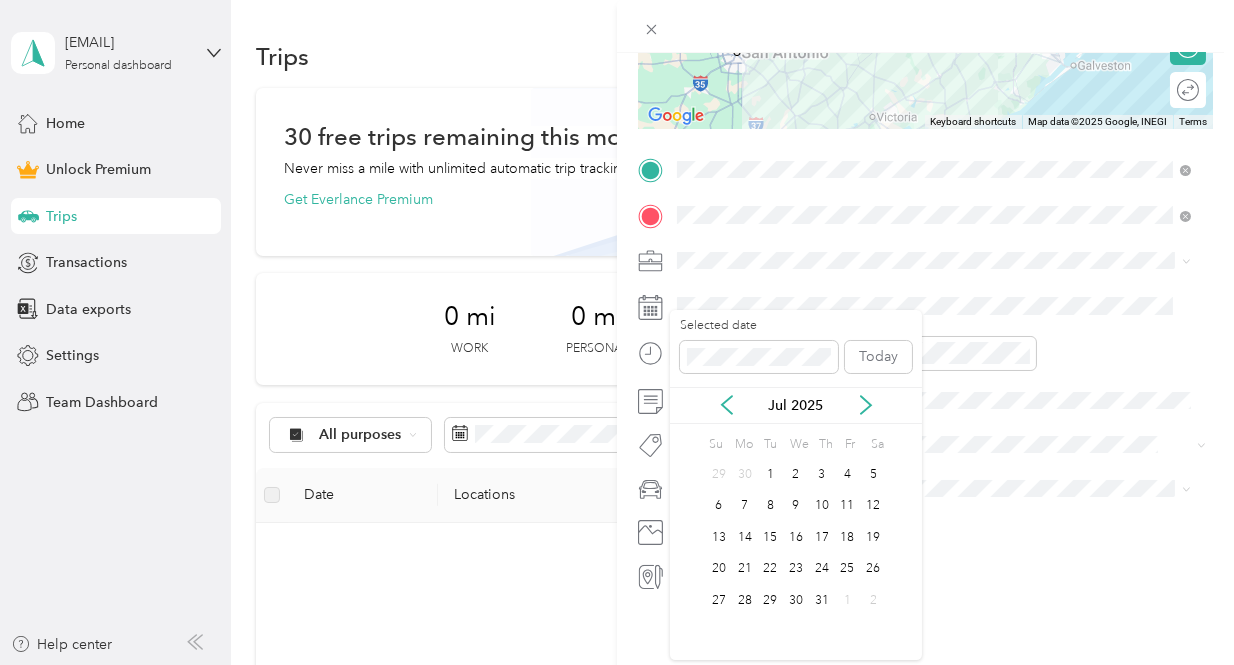 click on "13" at bounding box center [719, 537] 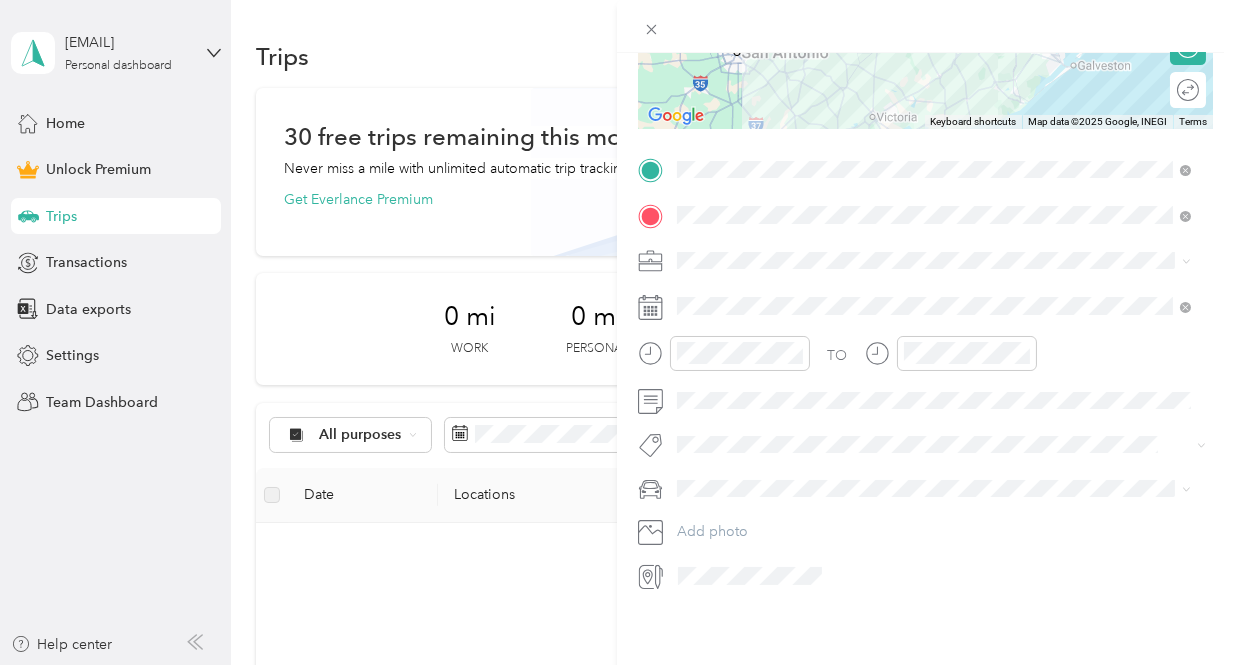 scroll, scrollTop: 338, scrollLeft: 0, axis: vertical 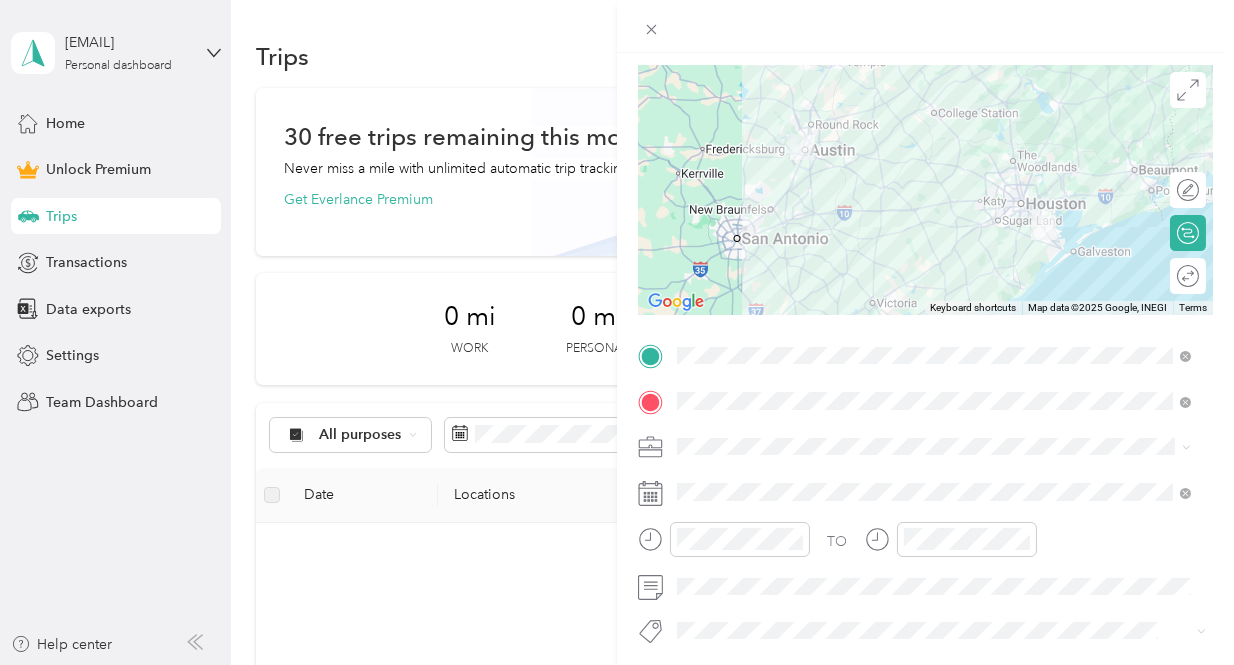 click 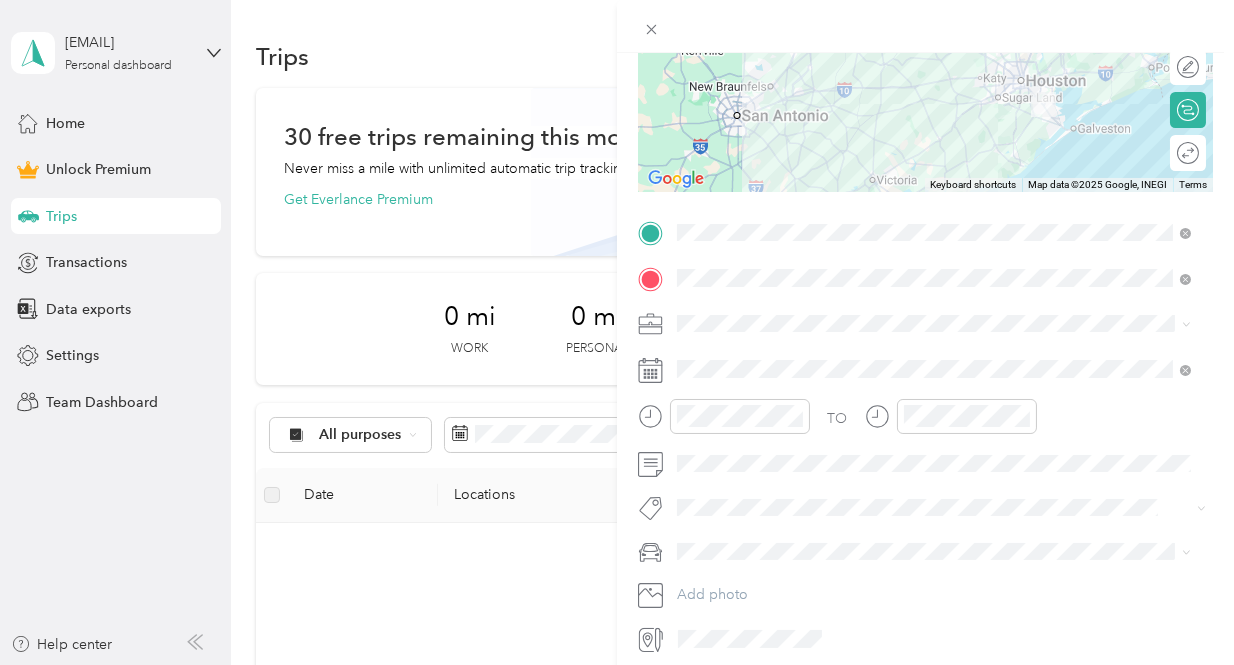 scroll, scrollTop: 338, scrollLeft: 0, axis: vertical 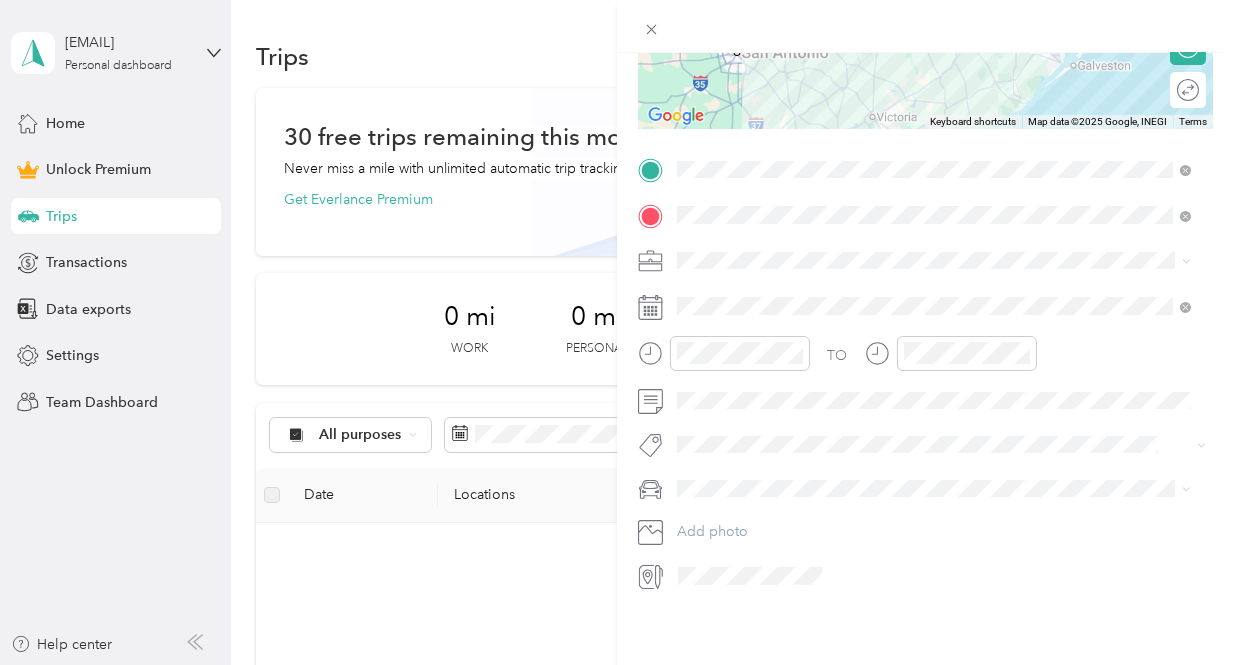 click on "No vehicles yet! Please add your Vehicle in account settings first." at bounding box center (934, 498) 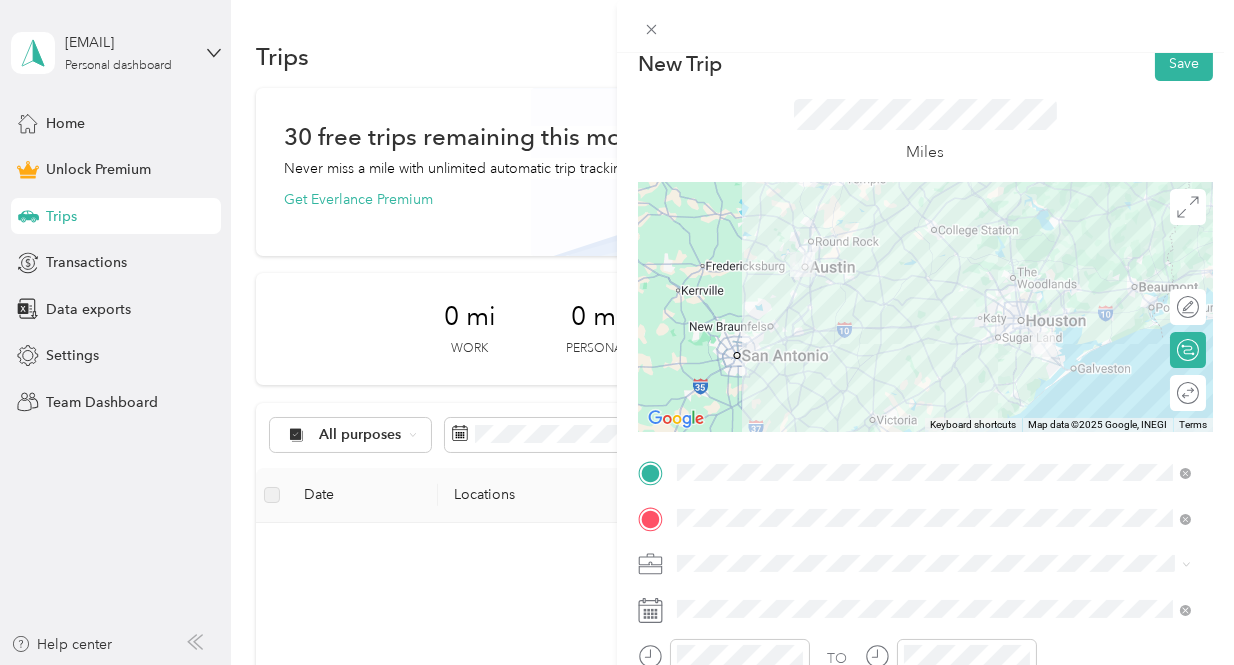 scroll, scrollTop: 0, scrollLeft: 0, axis: both 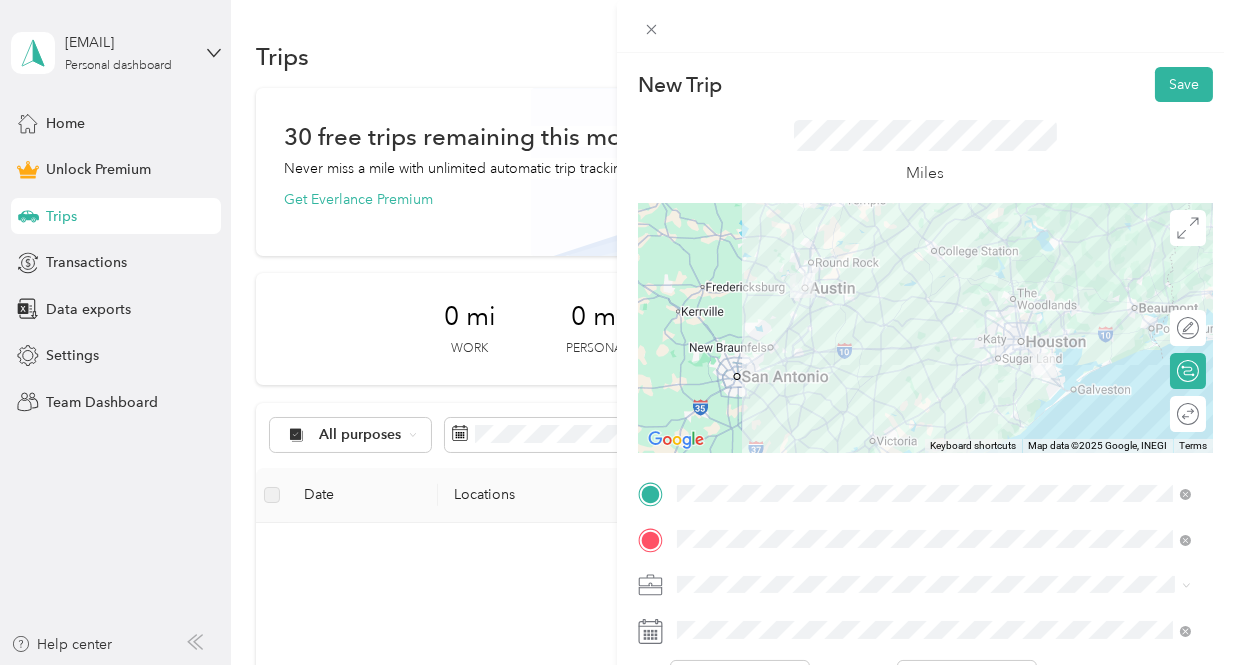 click on "Save" at bounding box center (1184, 84) 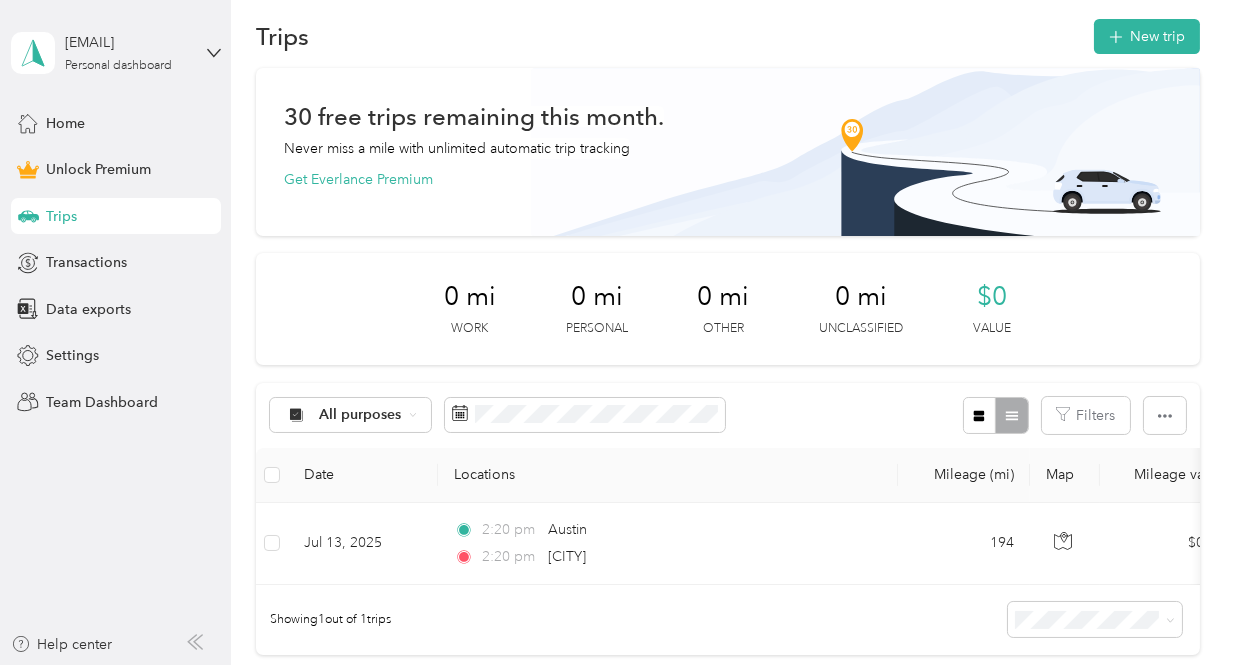 scroll, scrollTop: 0, scrollLeft: 0, axis: both 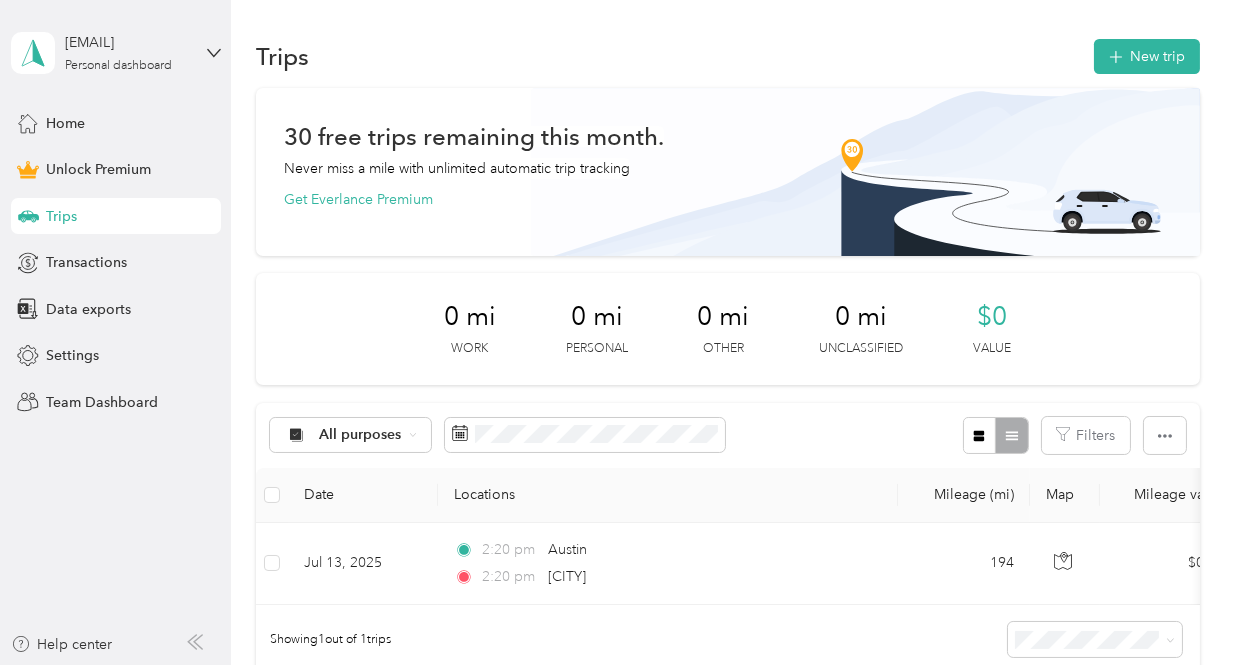 click on "Settings" at bounding box center (72, 355) 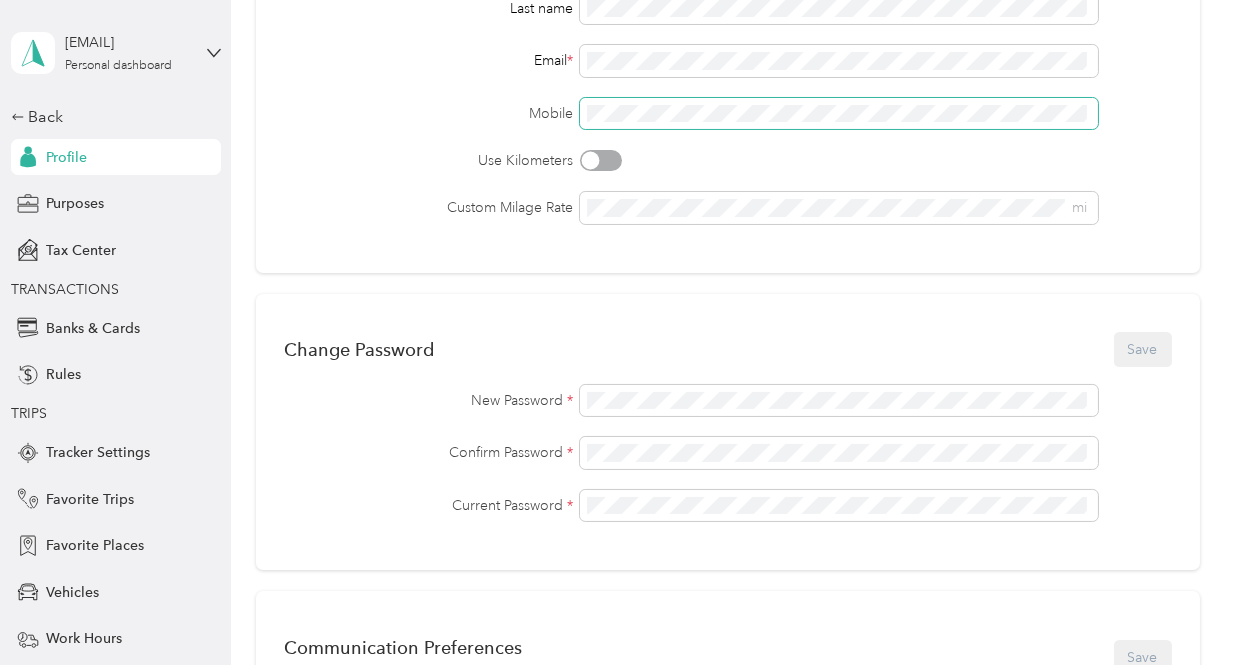 scroll, scrollTop: 267, scrollLeft: 0, axis: vertical 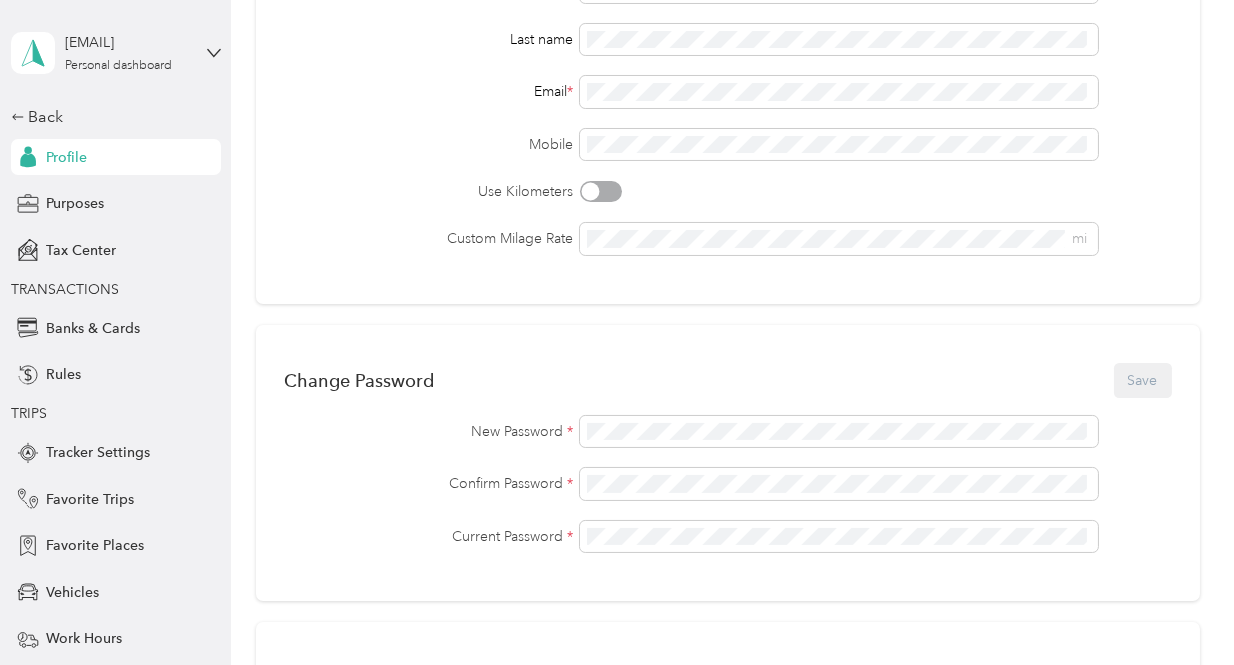 click on "Purposes" at bounding box center (75, 203) 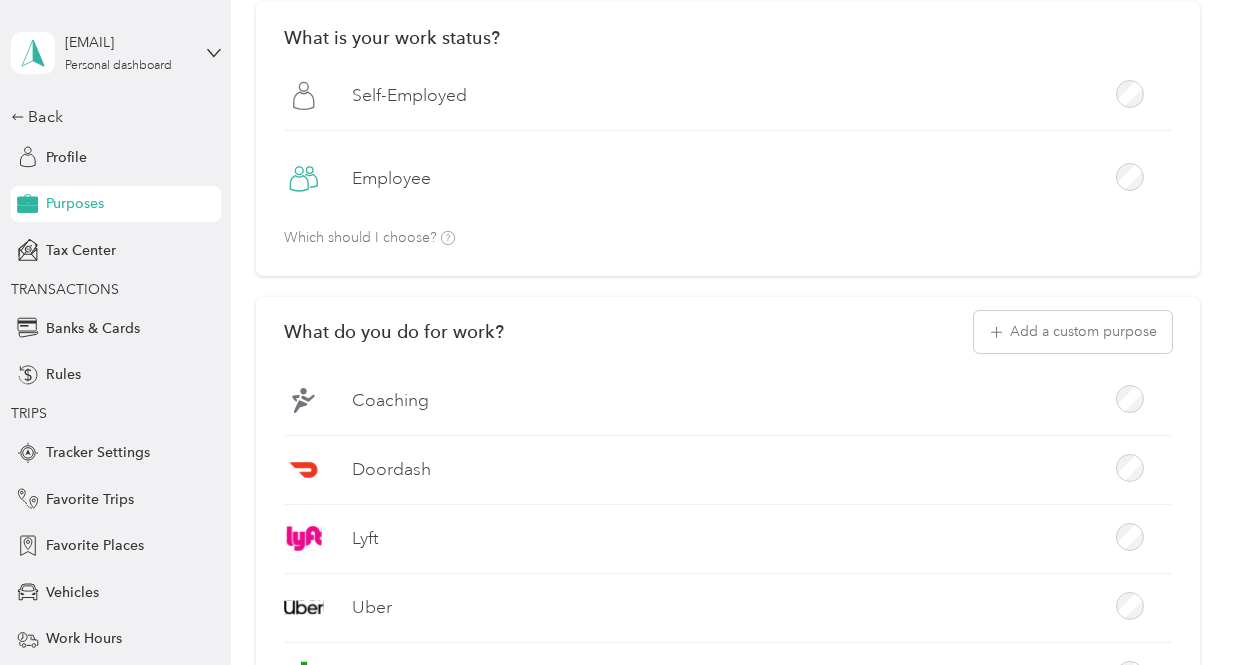 scroll, scrollTop: 267, scrollLeft: 0, axis: vertical 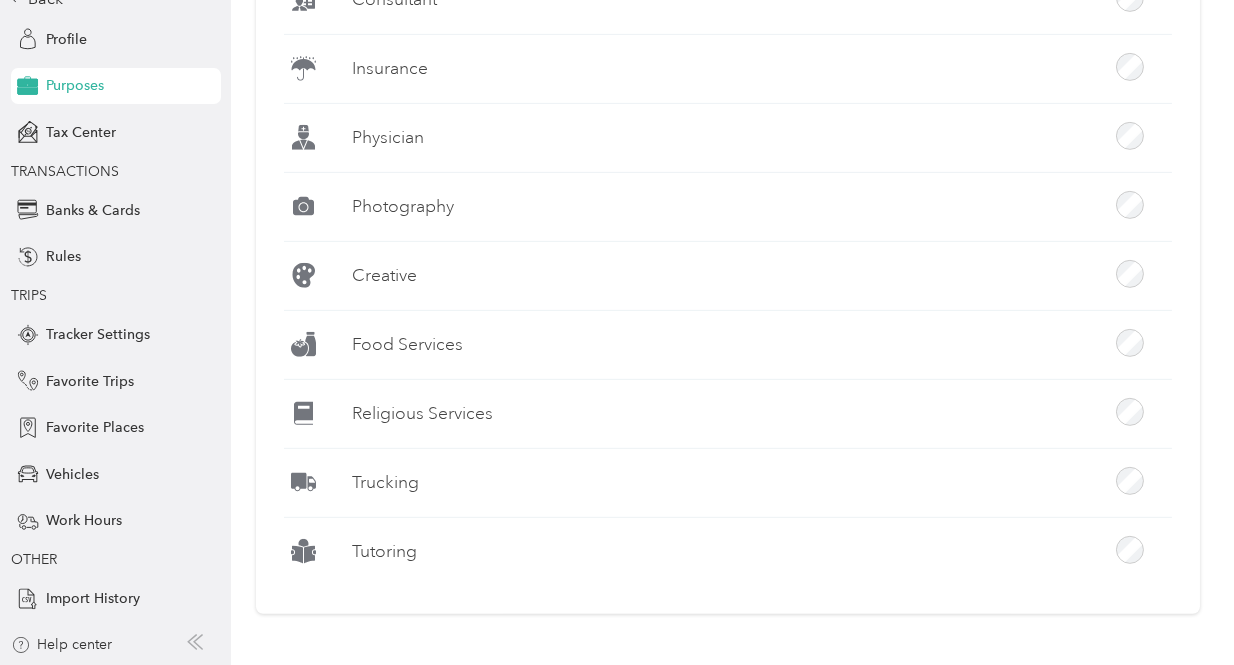 click on "Tracker Settings" at bounding box center (98, 334) 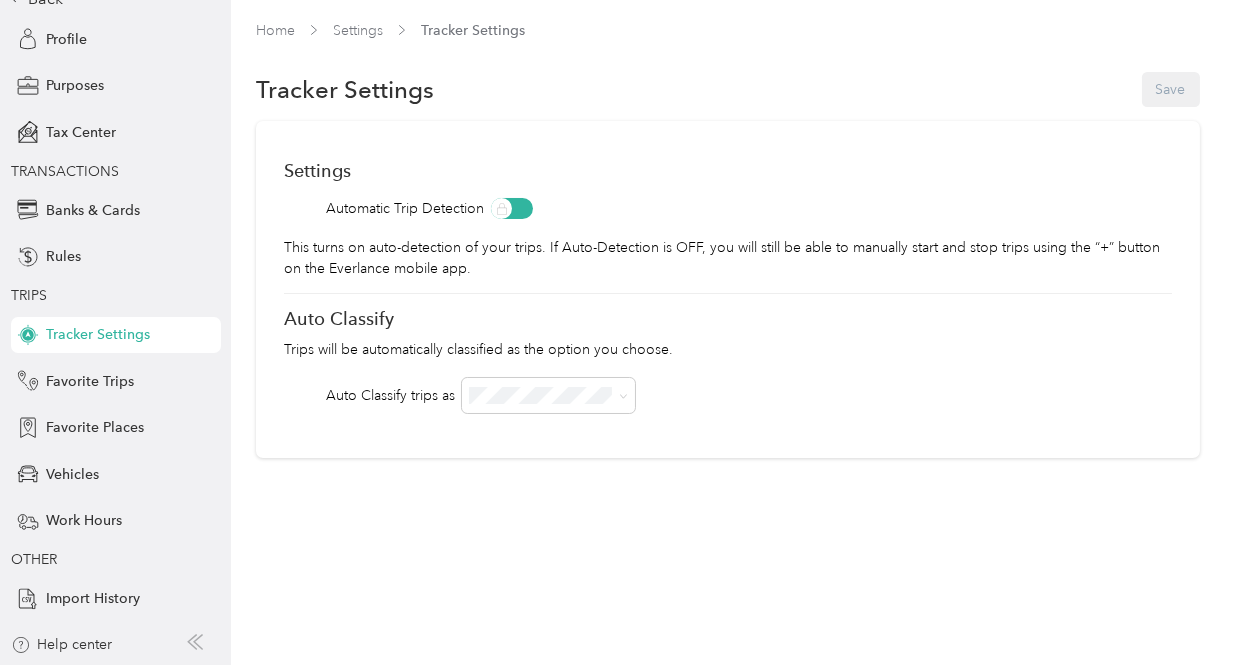 scroll, scrollTop: 4, scrollLeft: 0, axis: vertical 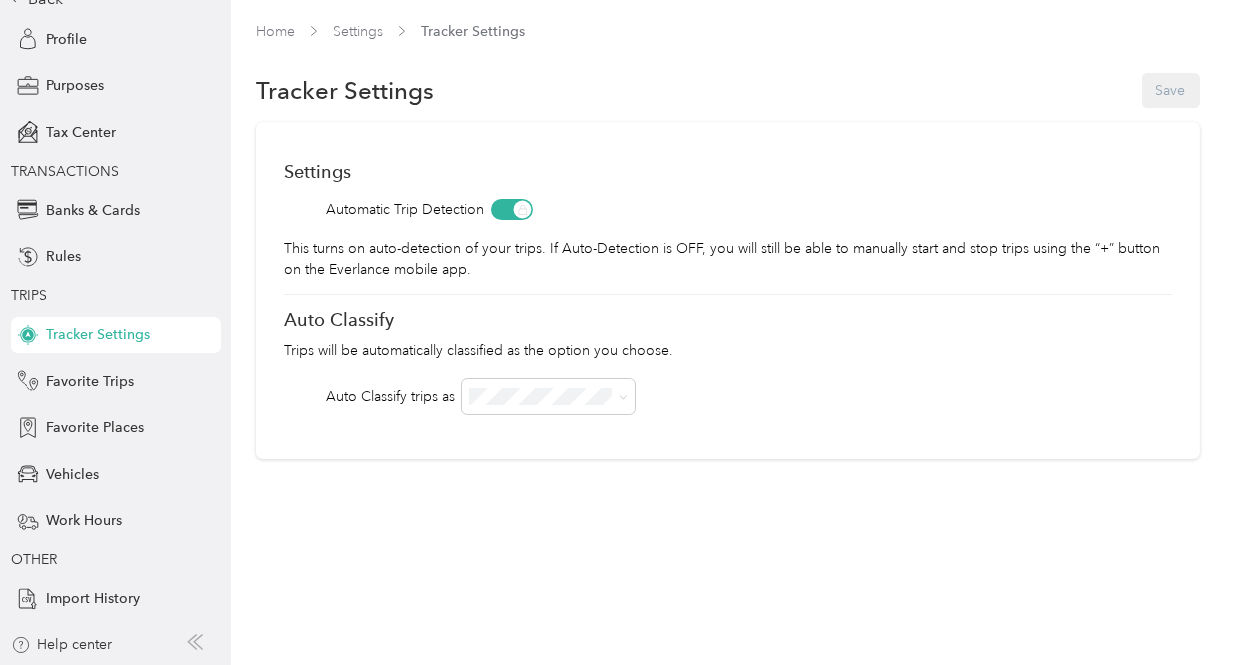 click 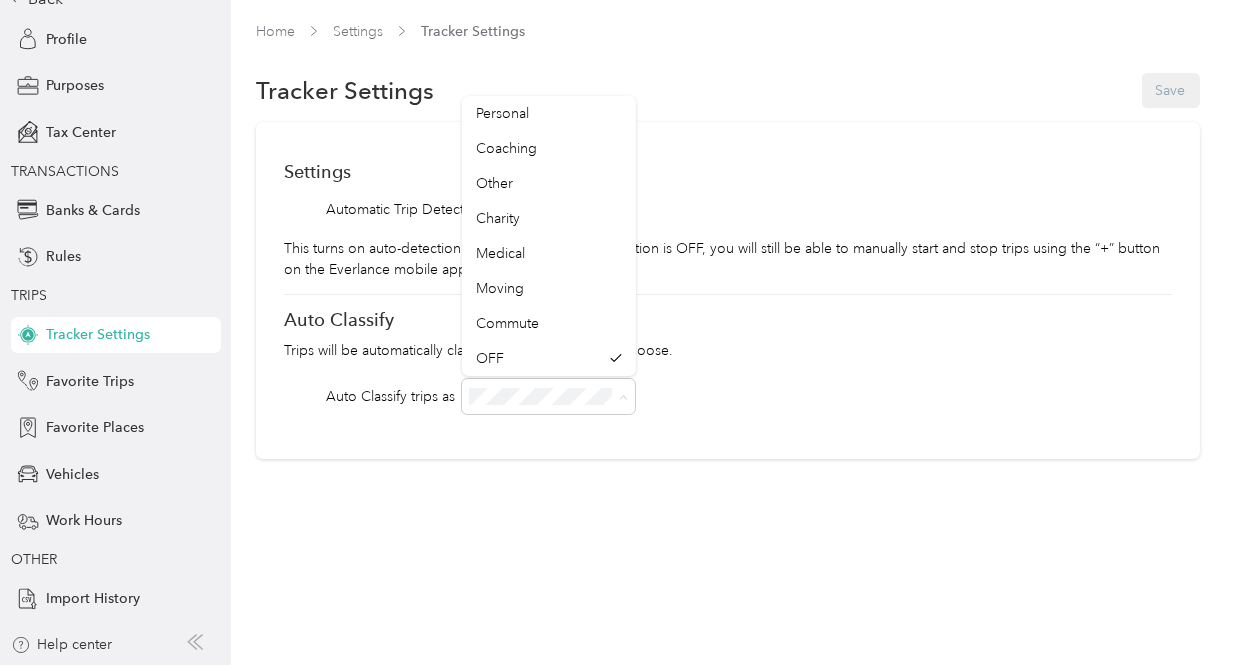 scroll, scrollTop: 0, scrollLeft: 0, axis: both 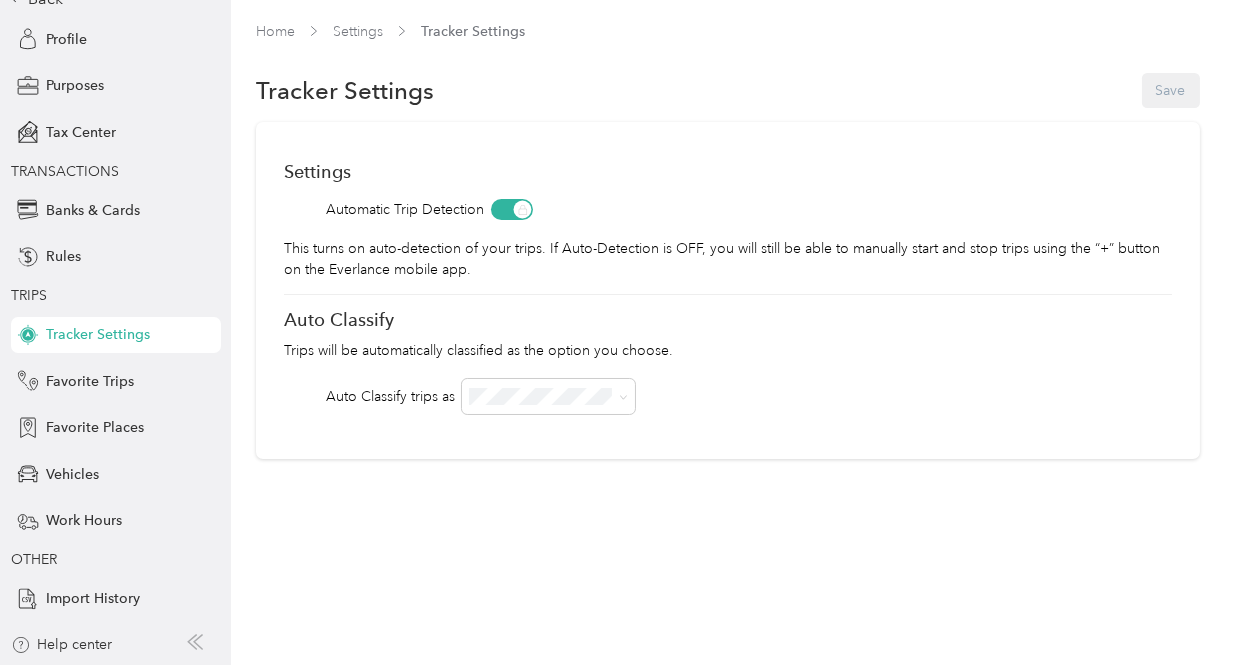 click on "Work" at bounding box center [549, 108] 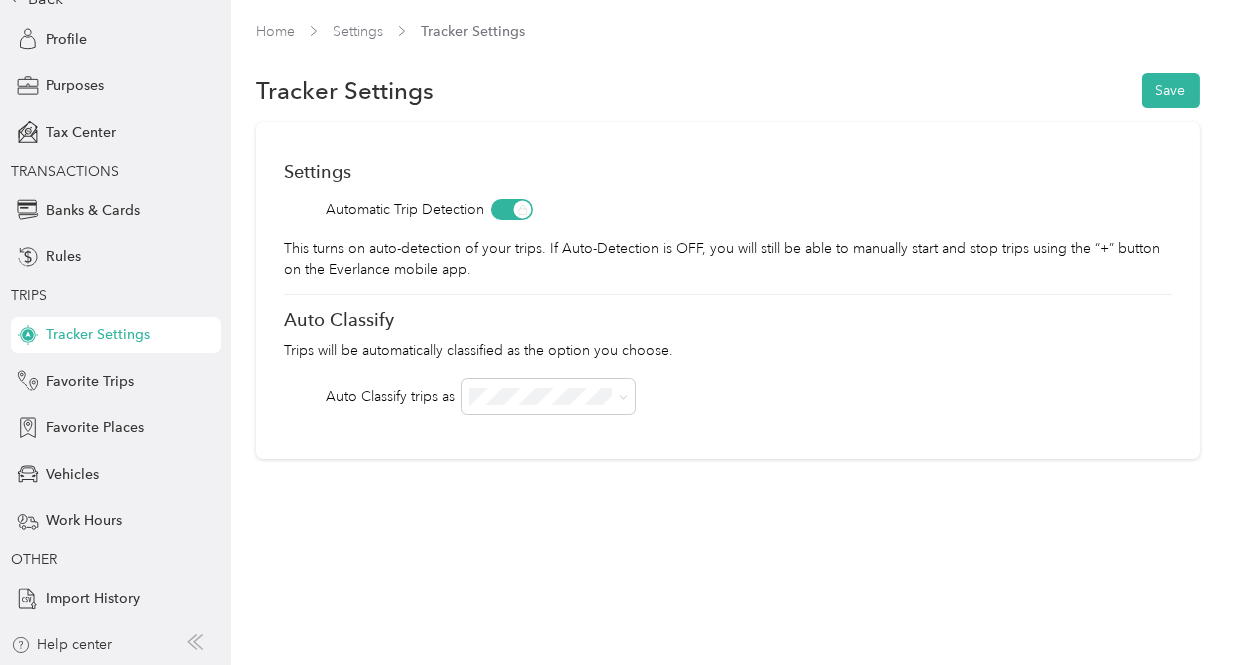 click on "Vehicles" at bounding box center (72, 474) 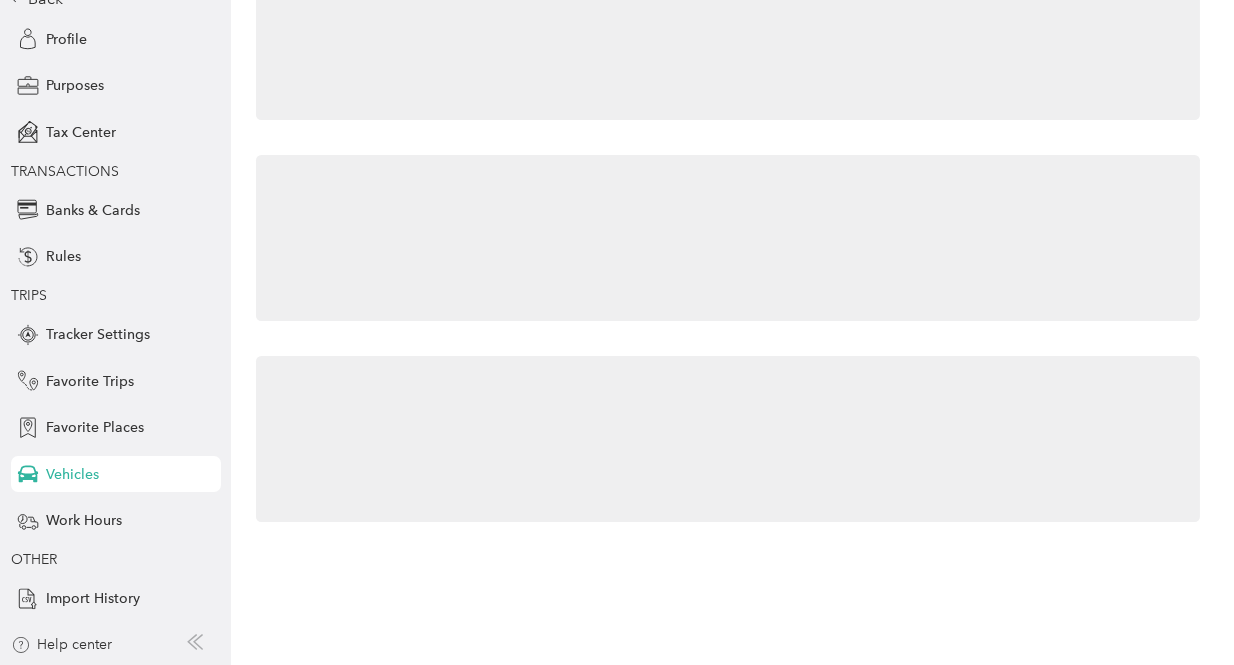 scroll, scrollTop: 0, scrollLeft: 0, axis: both 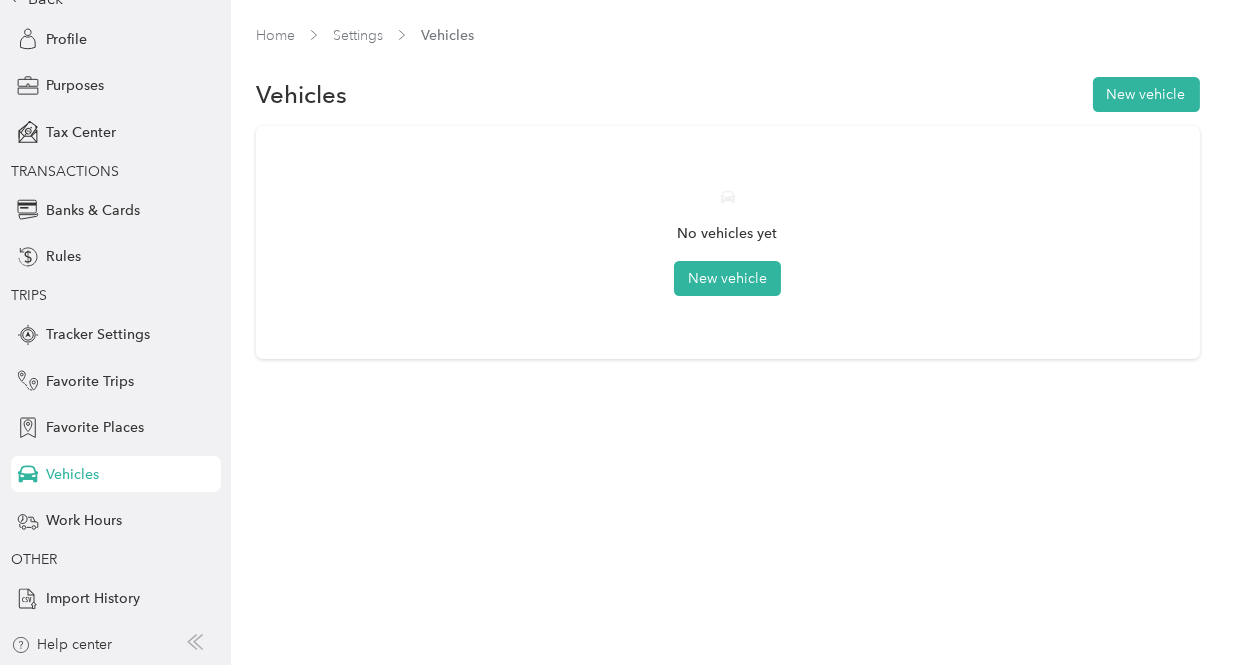 click on "New vehicle" at bounding box center [727, 278] 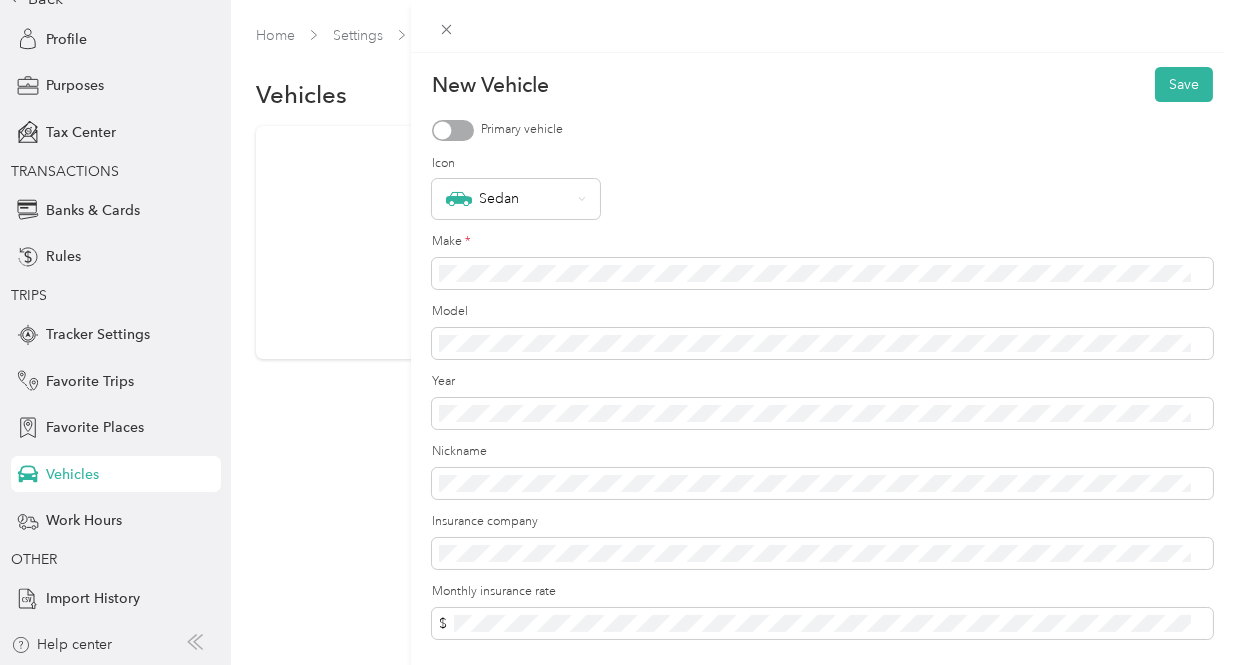 click 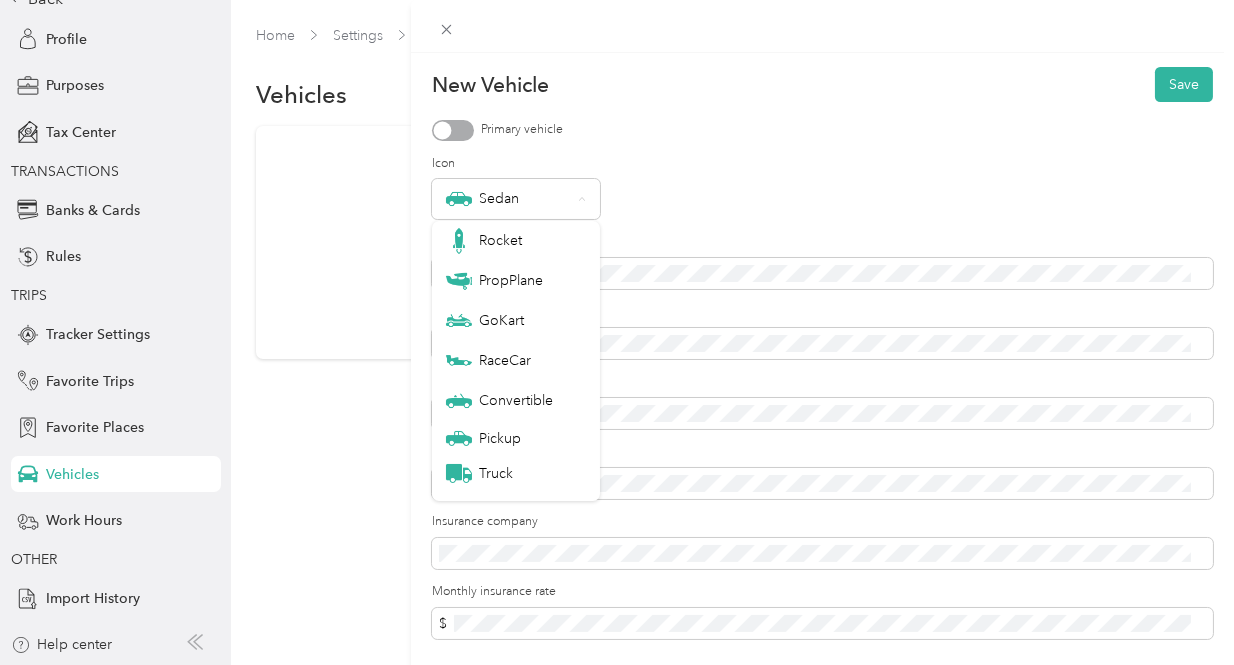 scroll, scrollTop: 70, scrollLeft: 0, axis: vertical 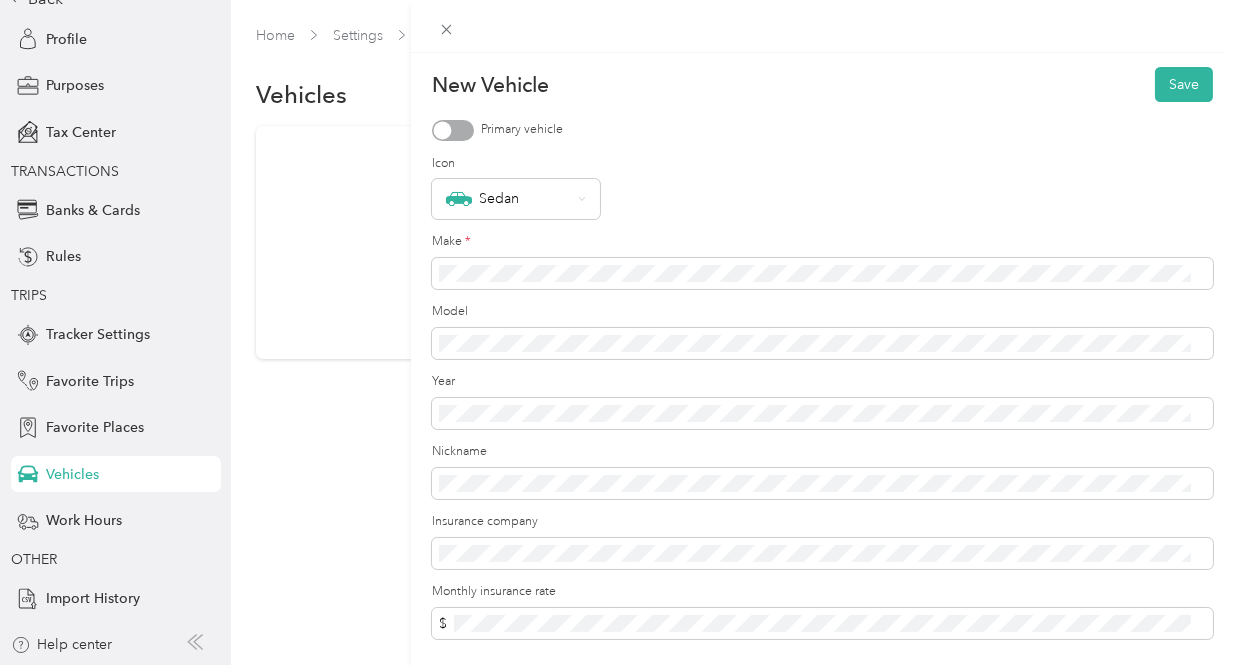 click on "Sedan" at bounding box center [505, 478] 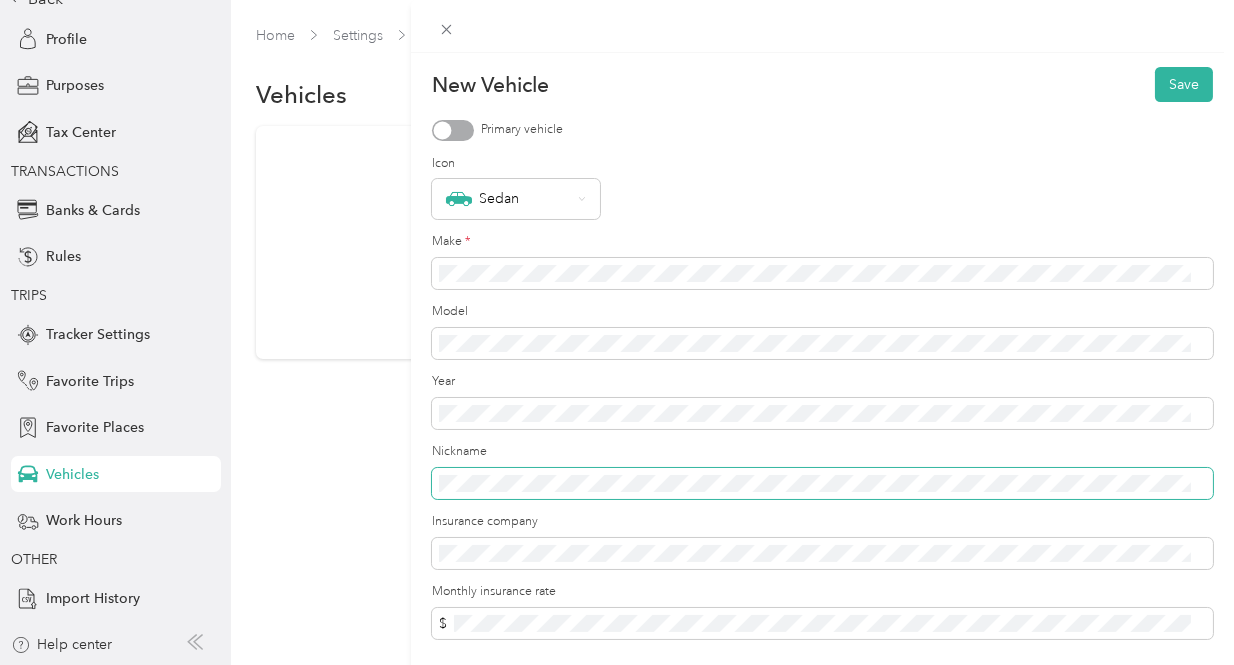 scroll, scrollTop: 100, scrollLeft: 0, axis: vertical 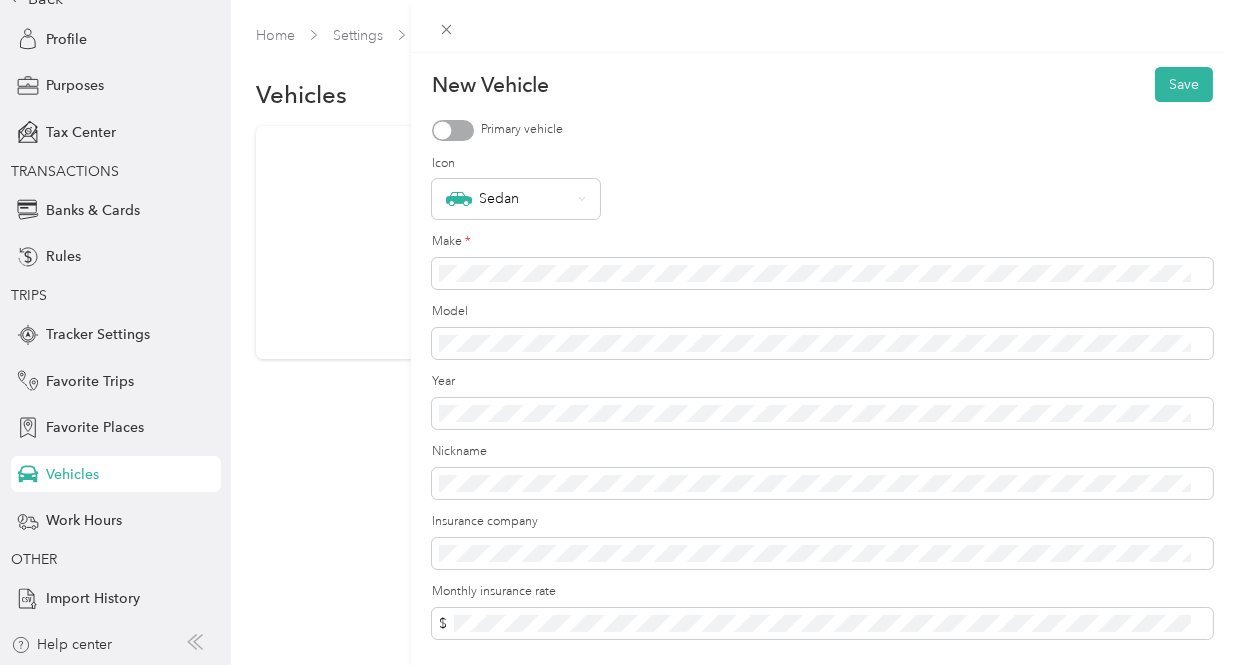 click on "Save" at bounding box center (1184, 84) 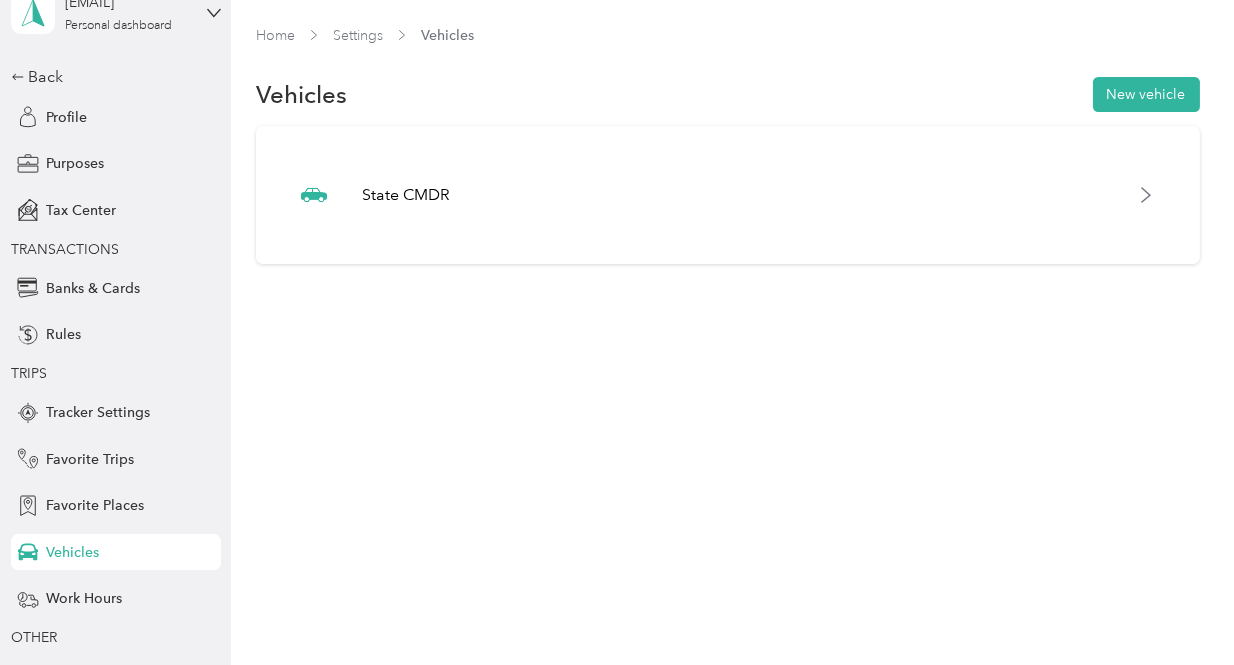 scroll, scrollTop: 0, scrollLeft: 0, axis: both 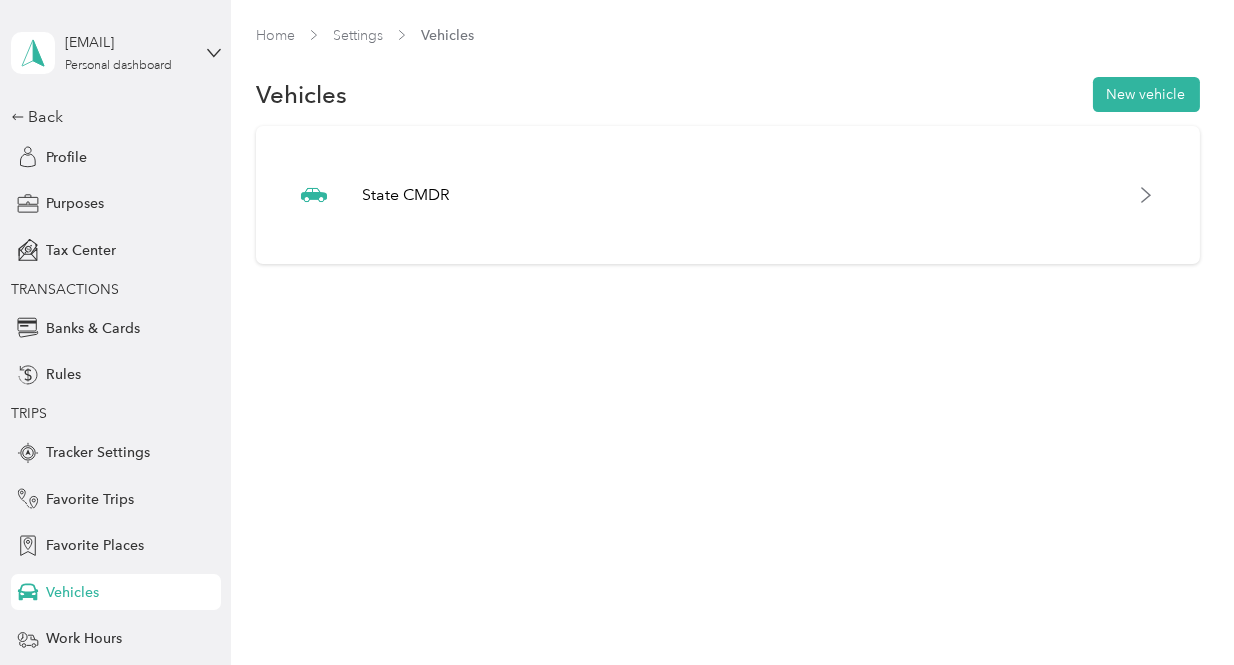 click on "Back" at bounding box center [111, 117] 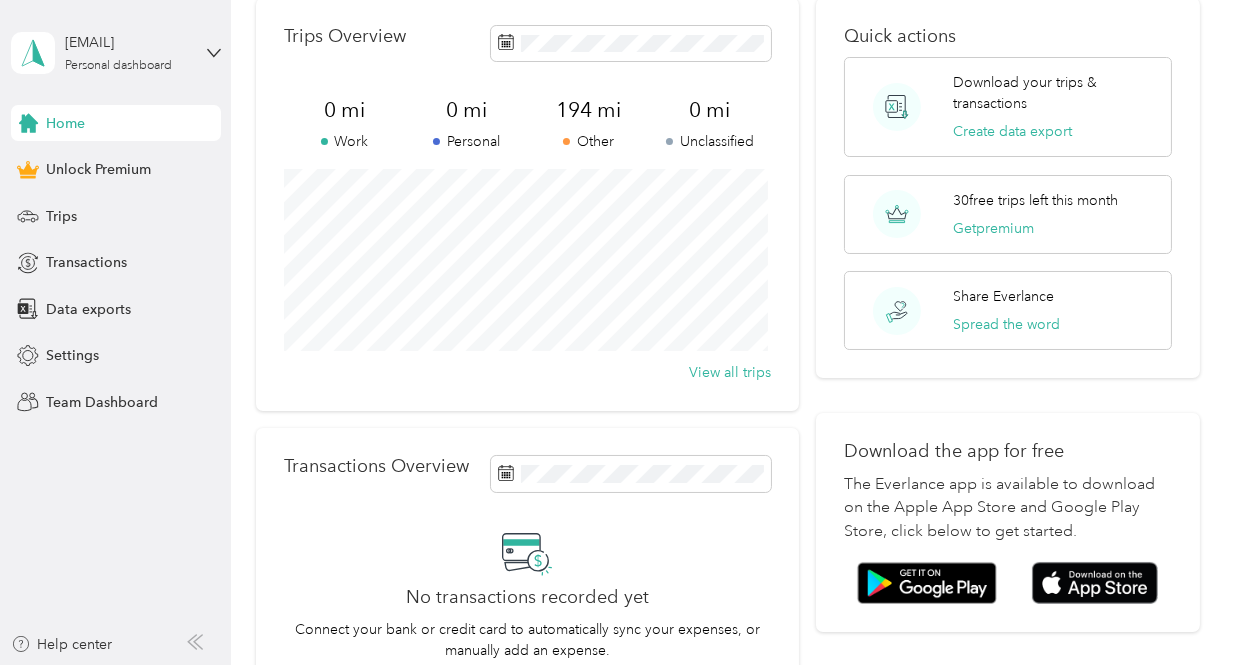 scroll, scrollTop: 0, scrollLeft: 0, axis: both 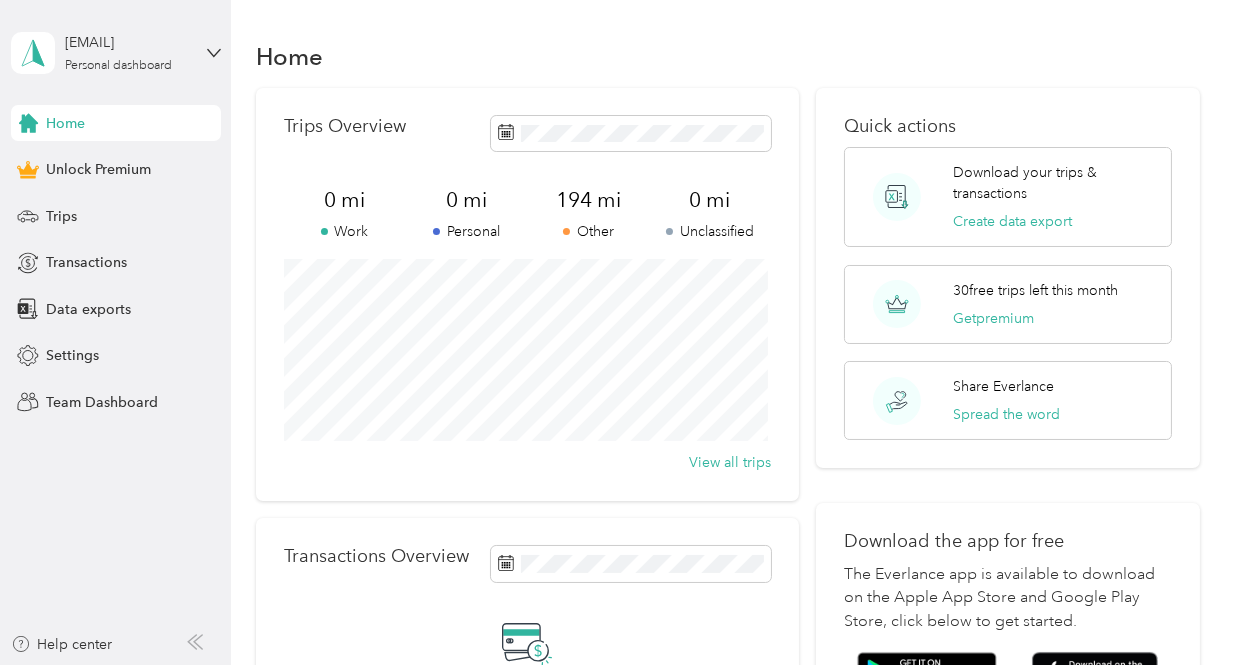 click on "194 mi" at bounding box center (588, 200) 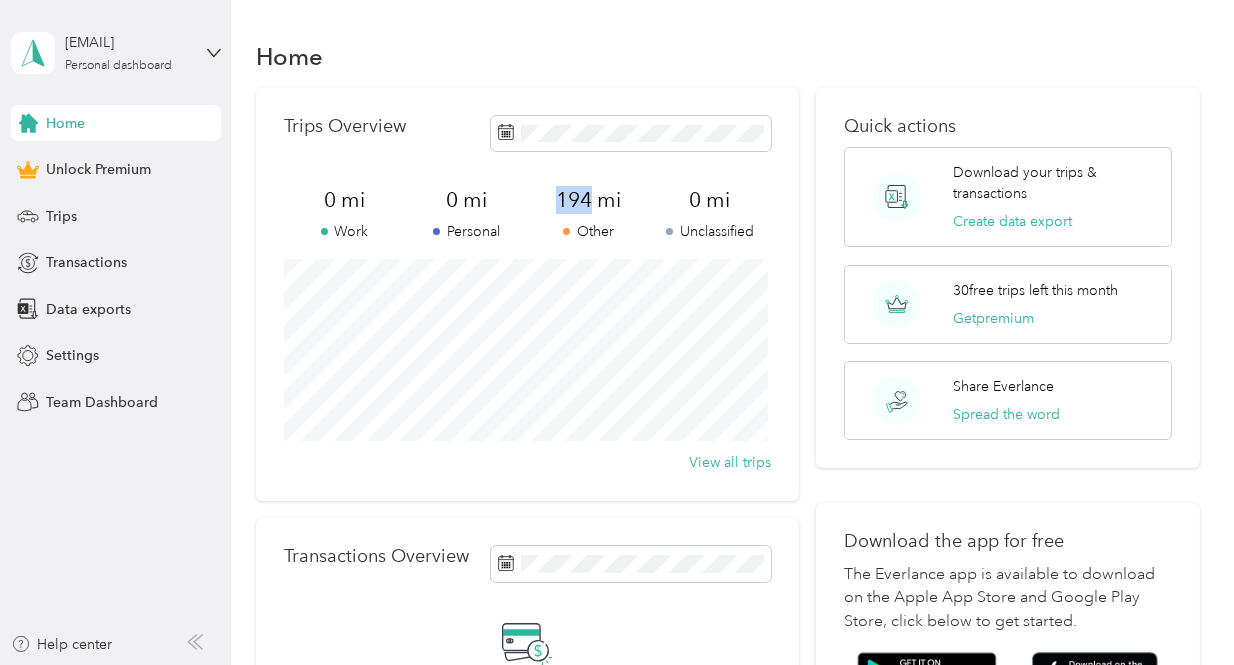 click on "194 mi" at bounding box center (588, 200) 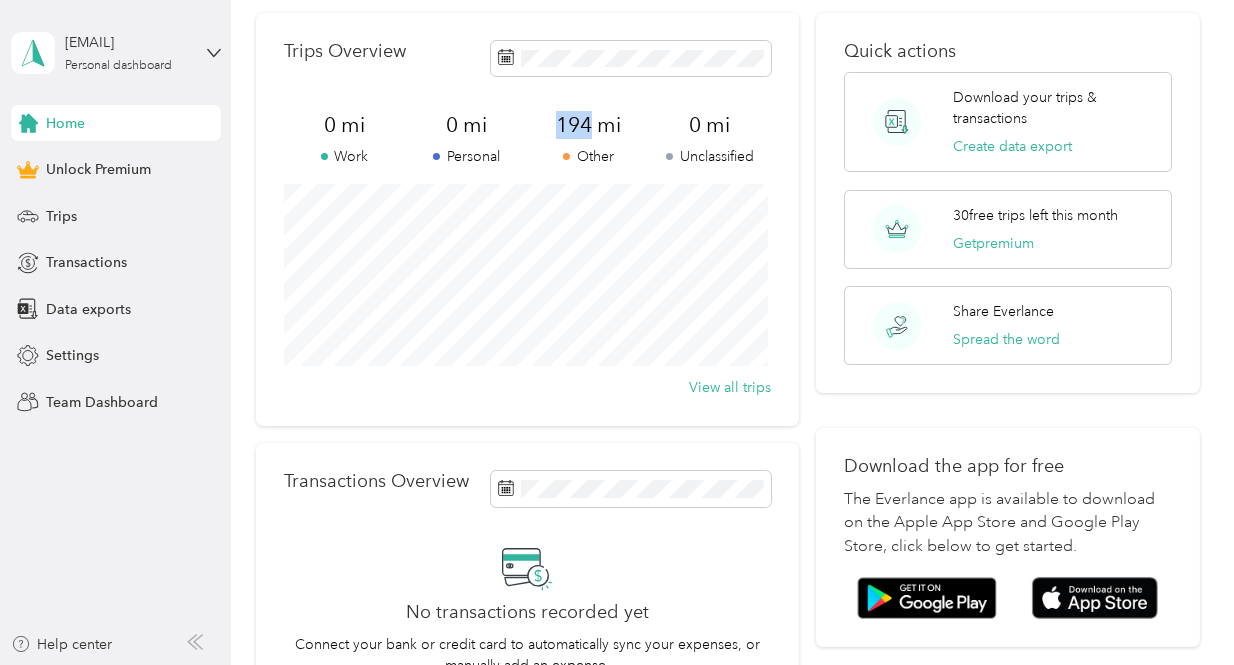 scroll, scrollTop: 0, scrollLeft: 0, axis: both 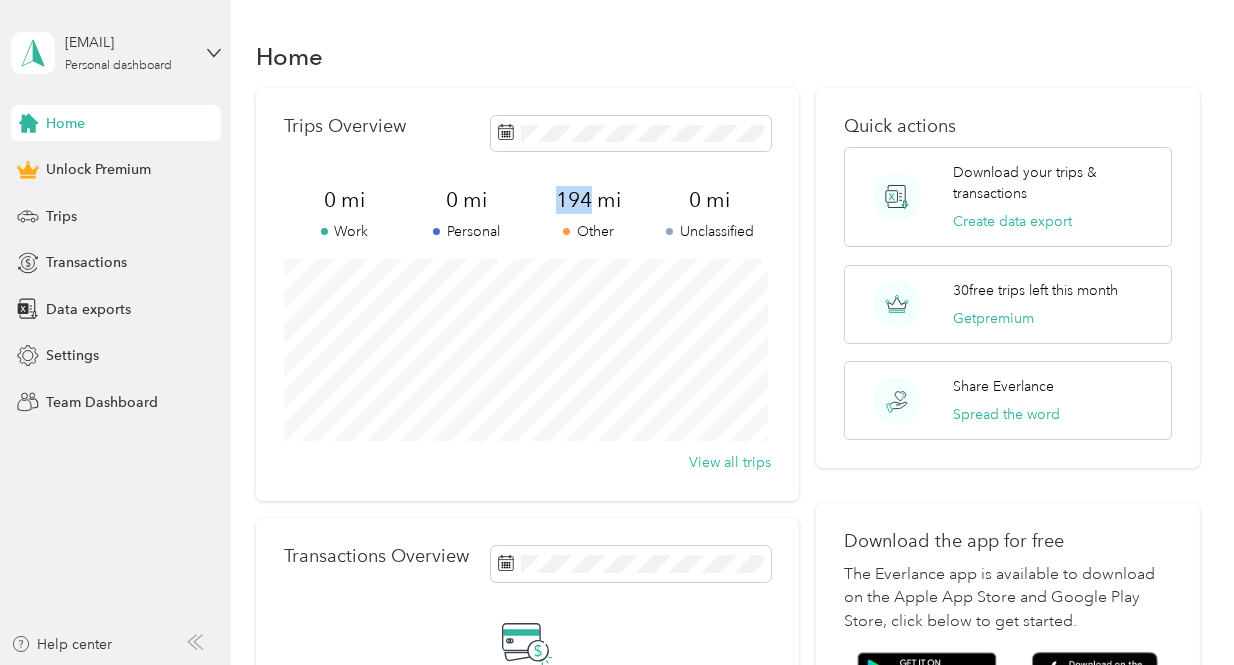 click on "Trips" at bounding box center (61, 216) 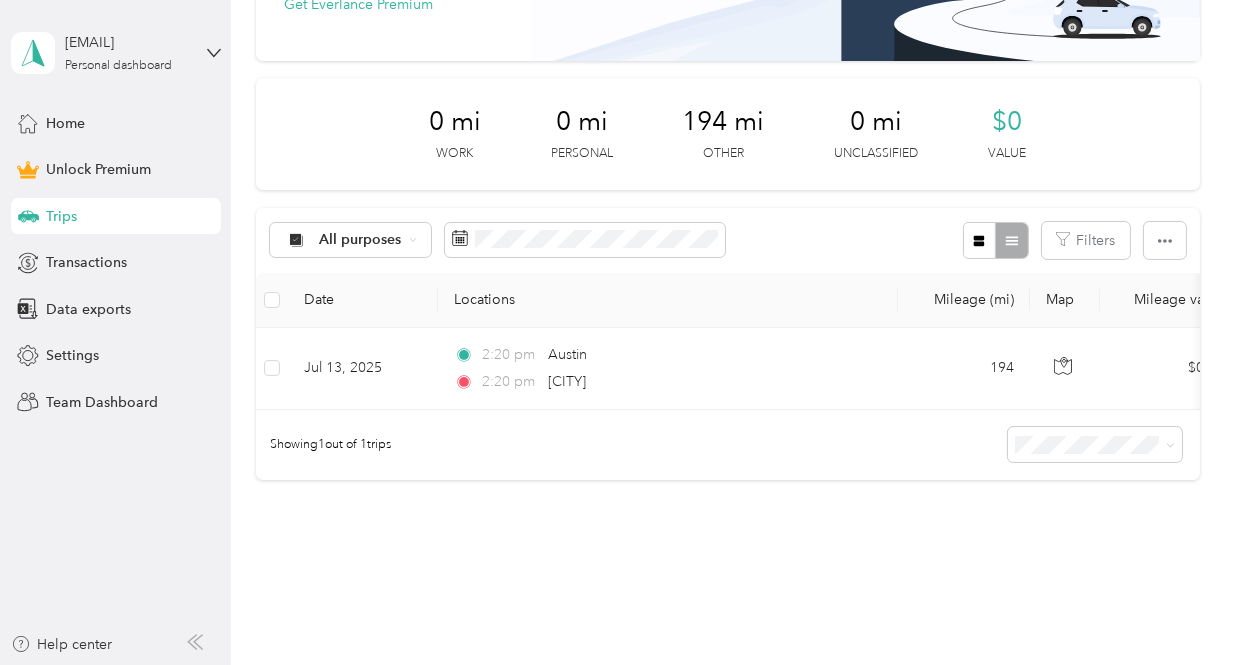 scroll, scrollTop: 200, scrollLeft: 0, axis: vertical 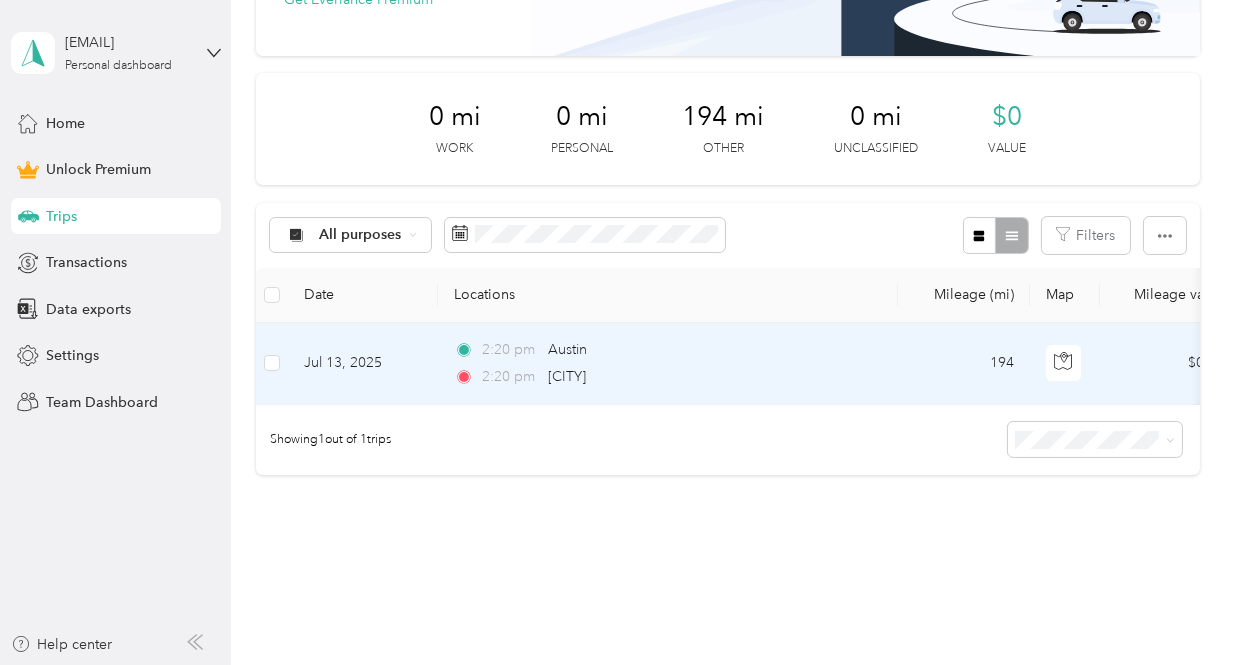 click on "Jul 13, 2025" at bounding box center [363, 364] 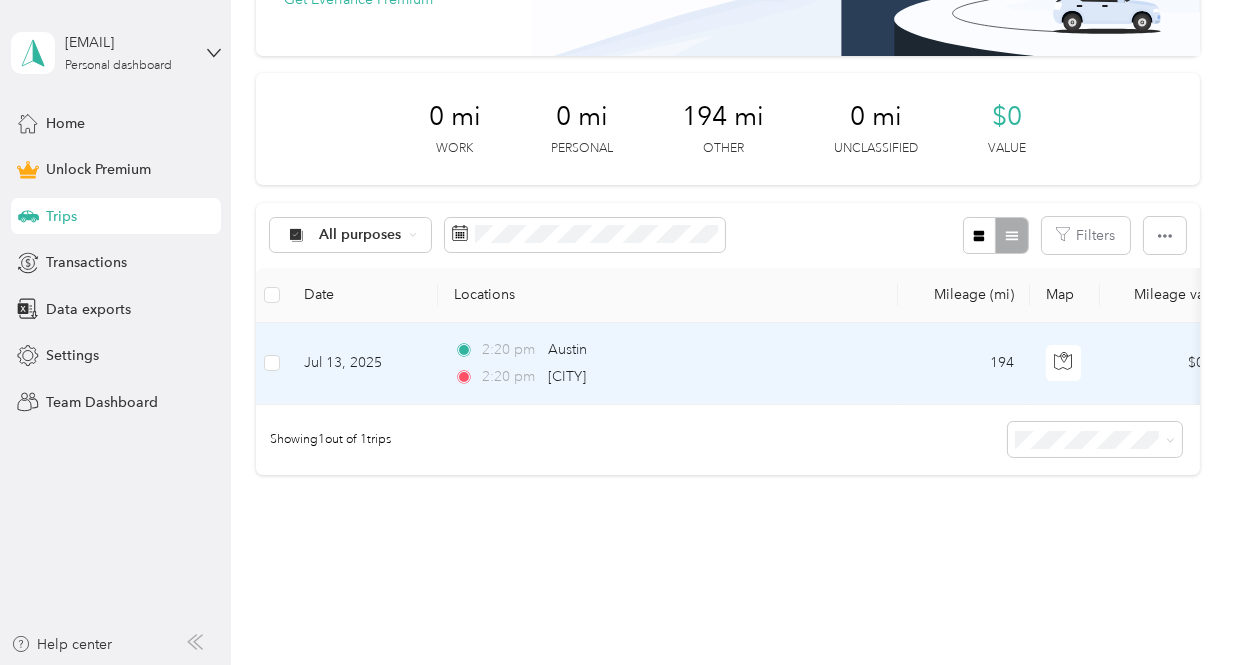 click at bounding box center [612, 665] 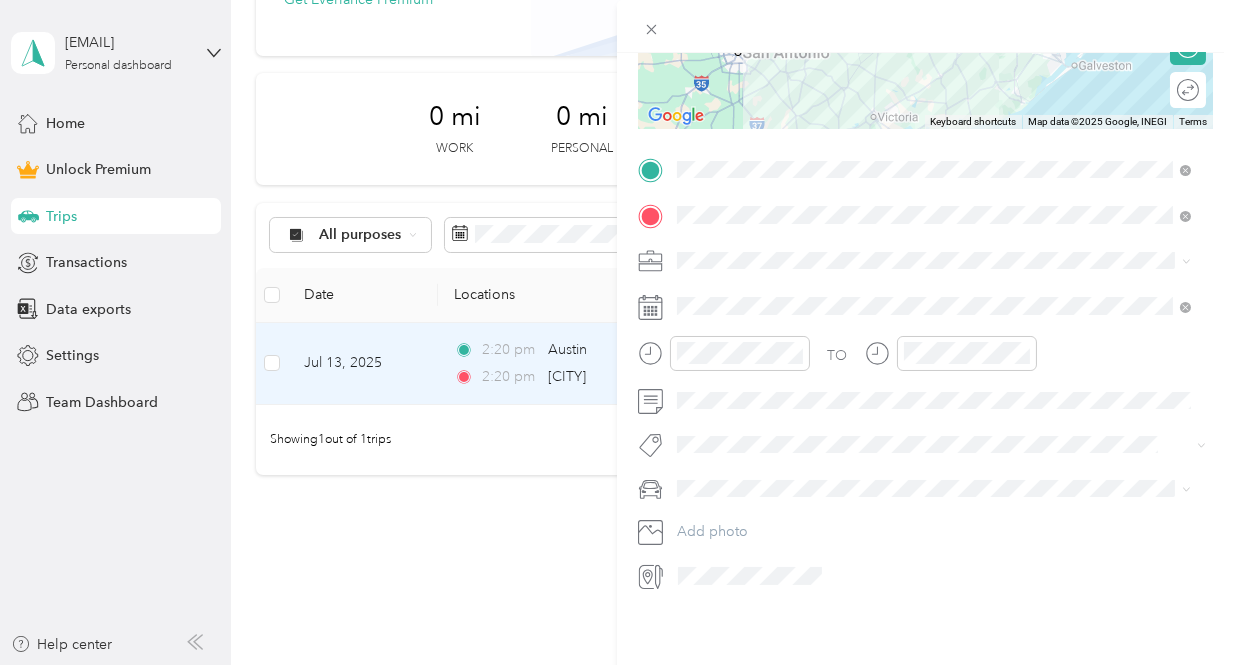 scroll, scrollTop: 338, scrollLeft: 0, axis: vertical 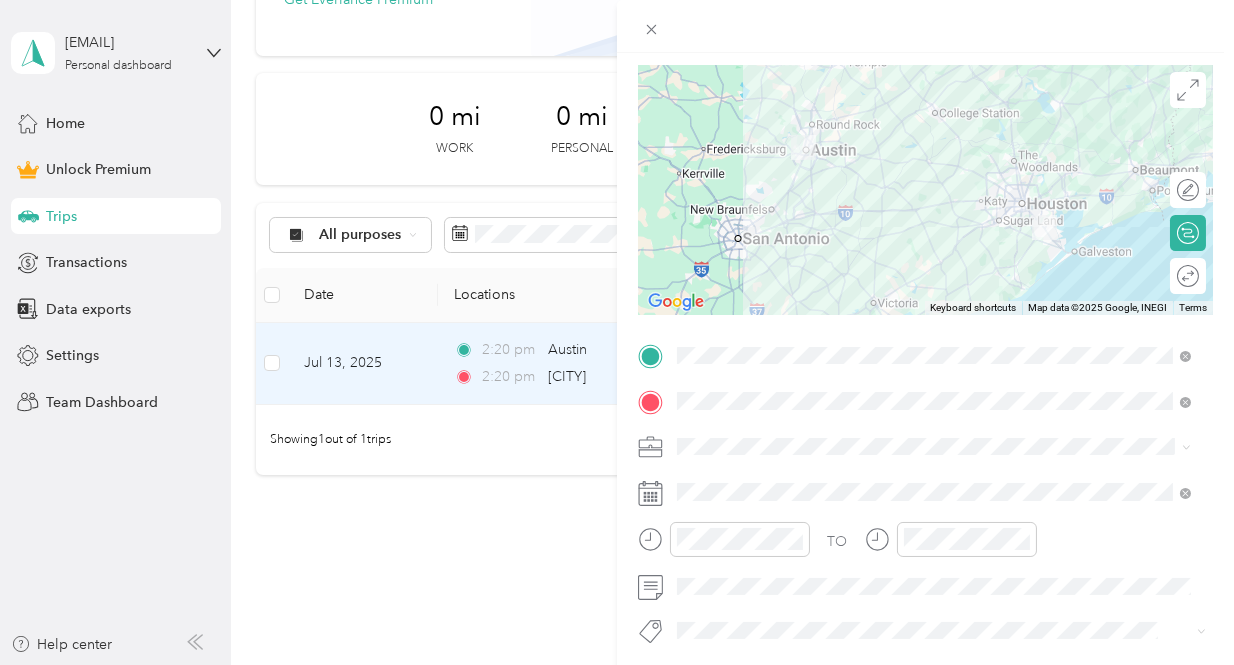 click at bounding box center [925, 190] 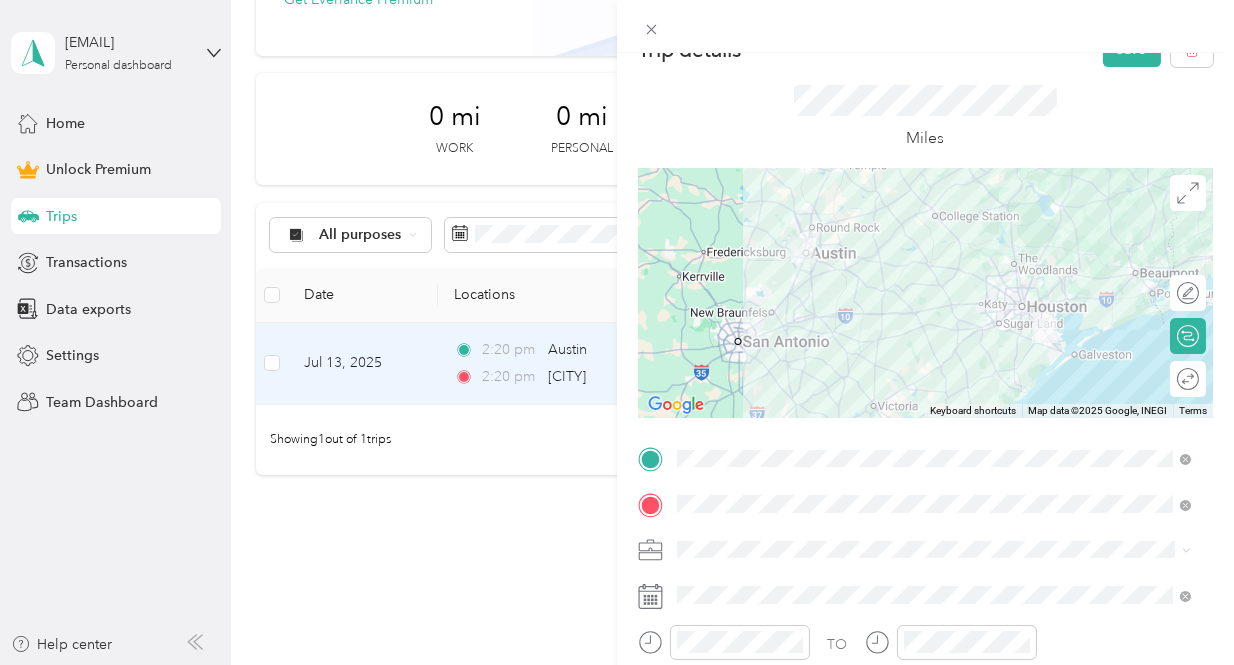 scroll, scrollTop: 0, scrollLeft: 0, axis: both 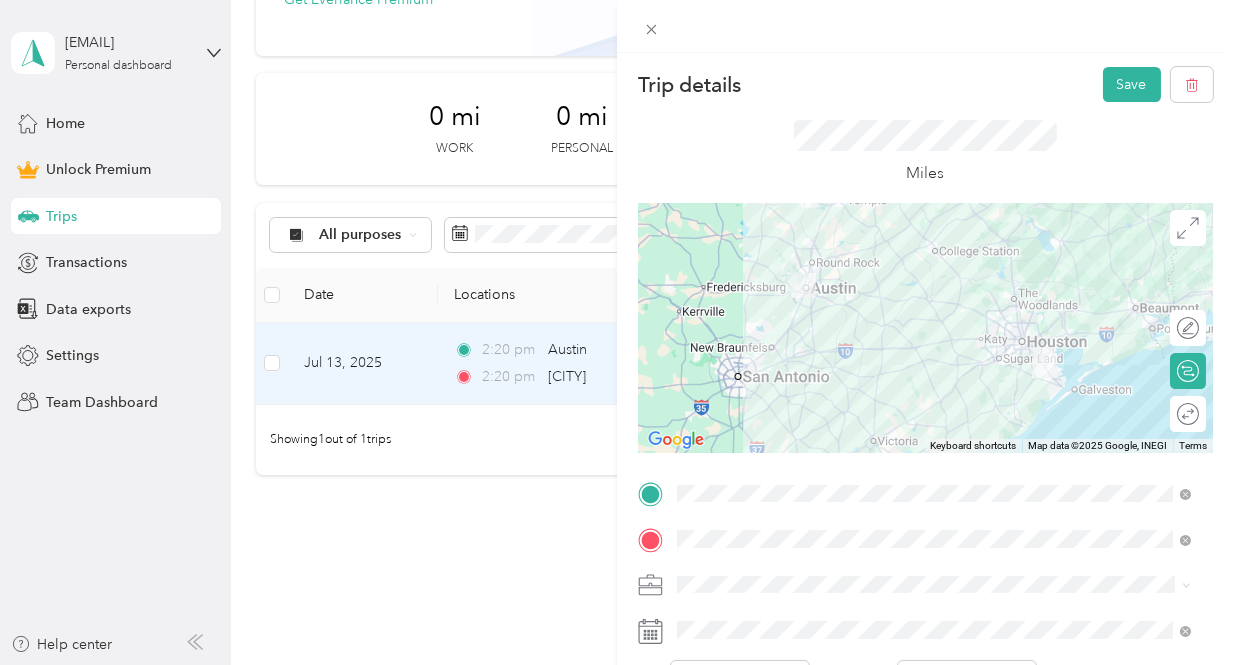 click at bounding box center [925, 328] 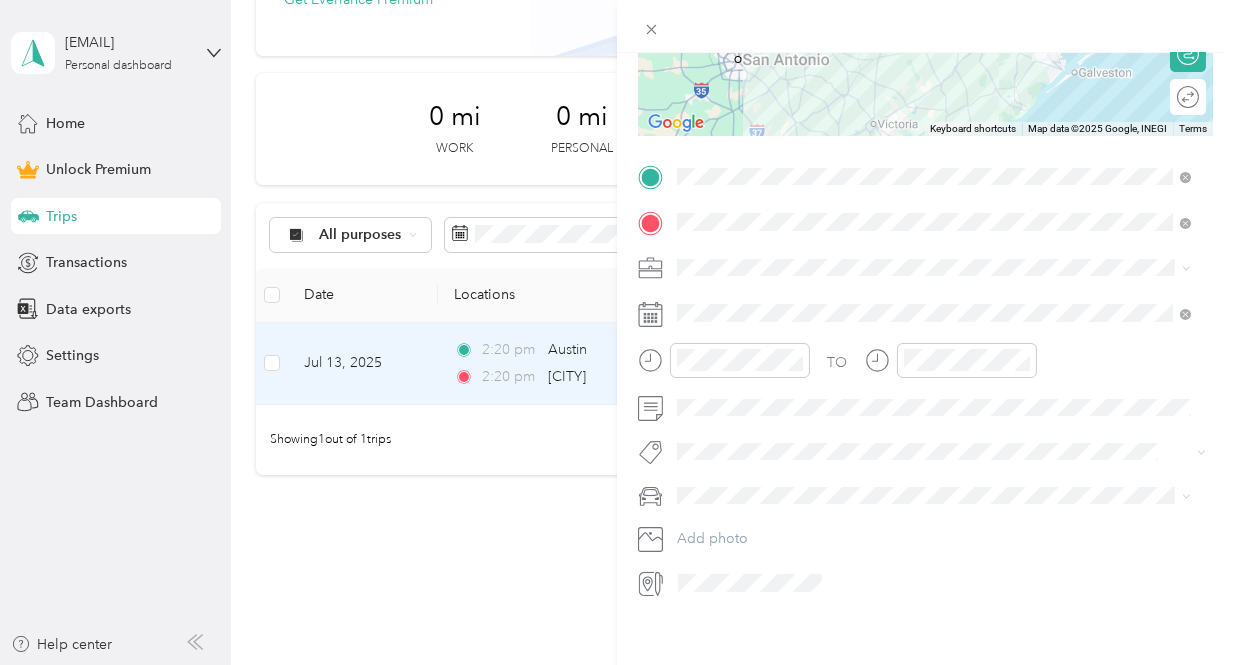 scroll, scrollTop: 338, scrollLeft: 0, axis: vertical 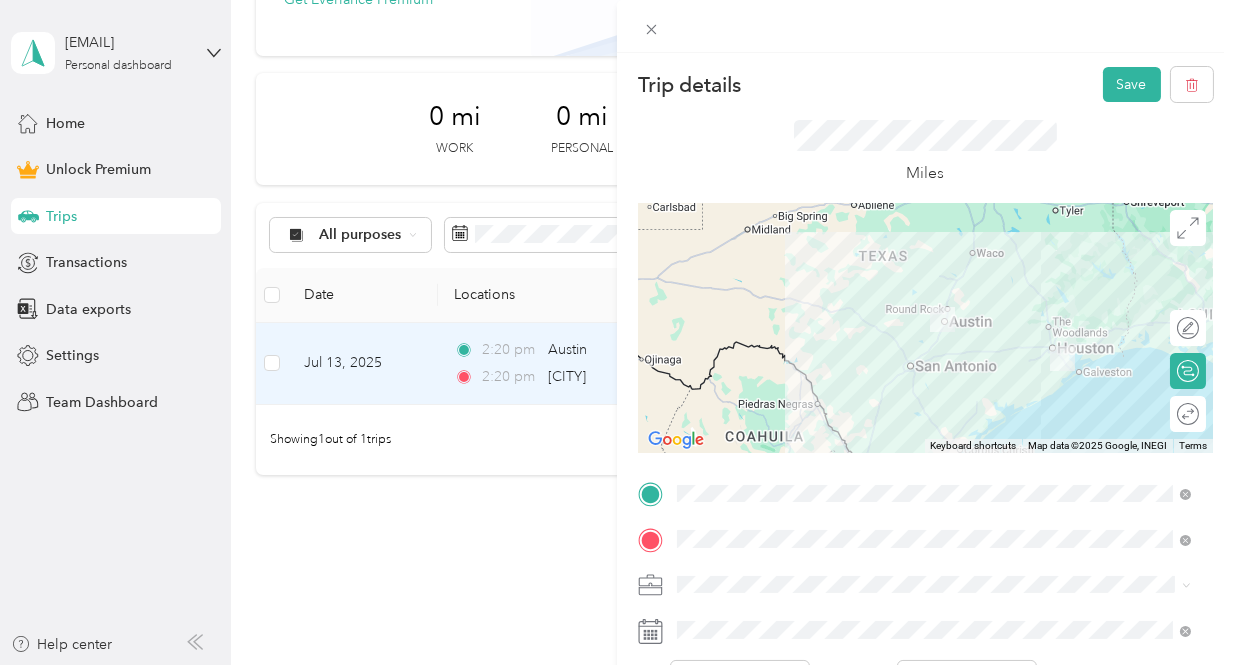 click on "Save" at bounding box center (1132, 84) 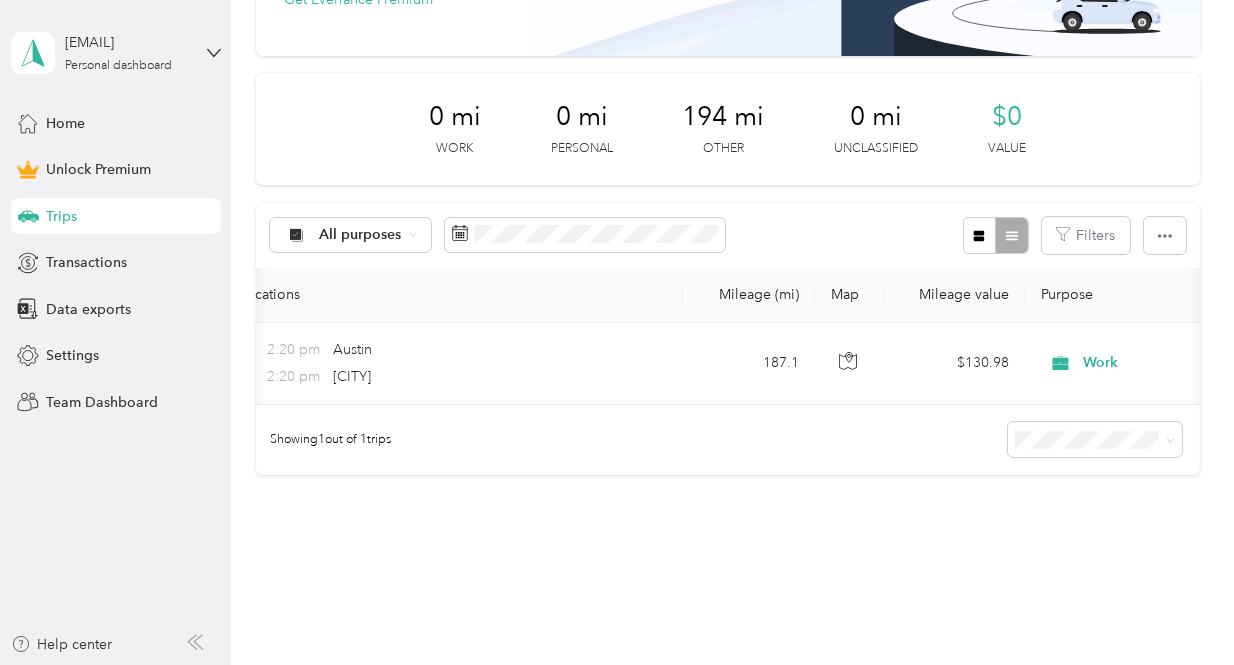 scroll, scrollTop: 0, scrollLeft: 0, axis: both 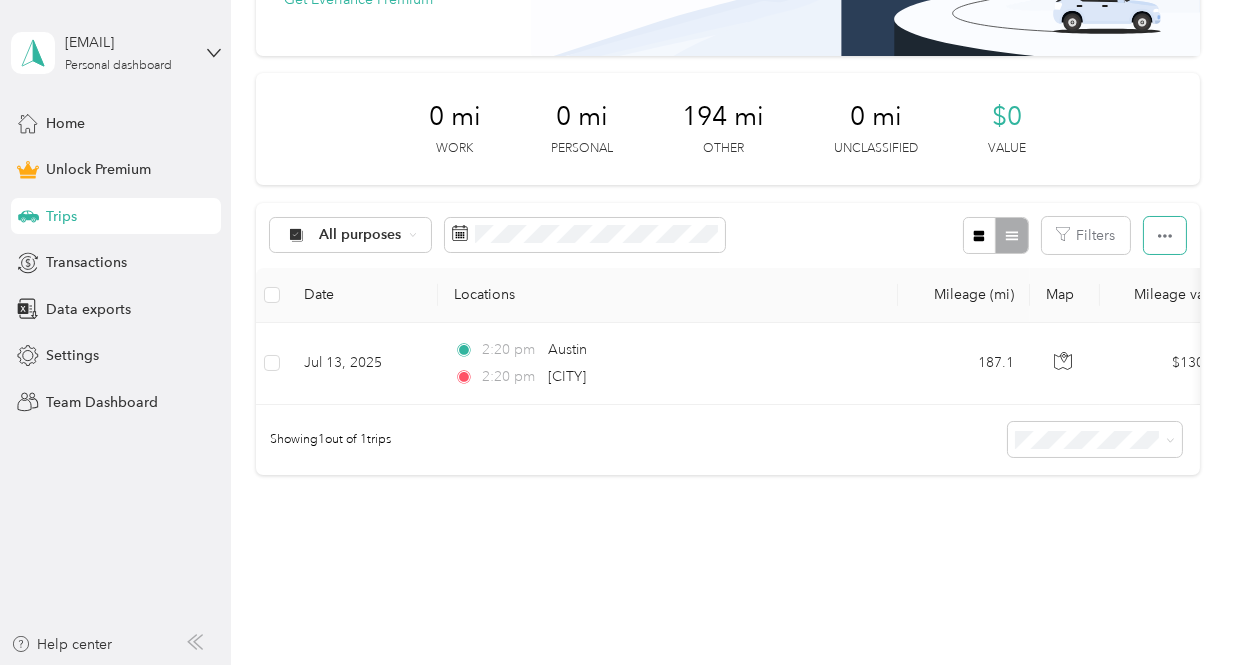 click 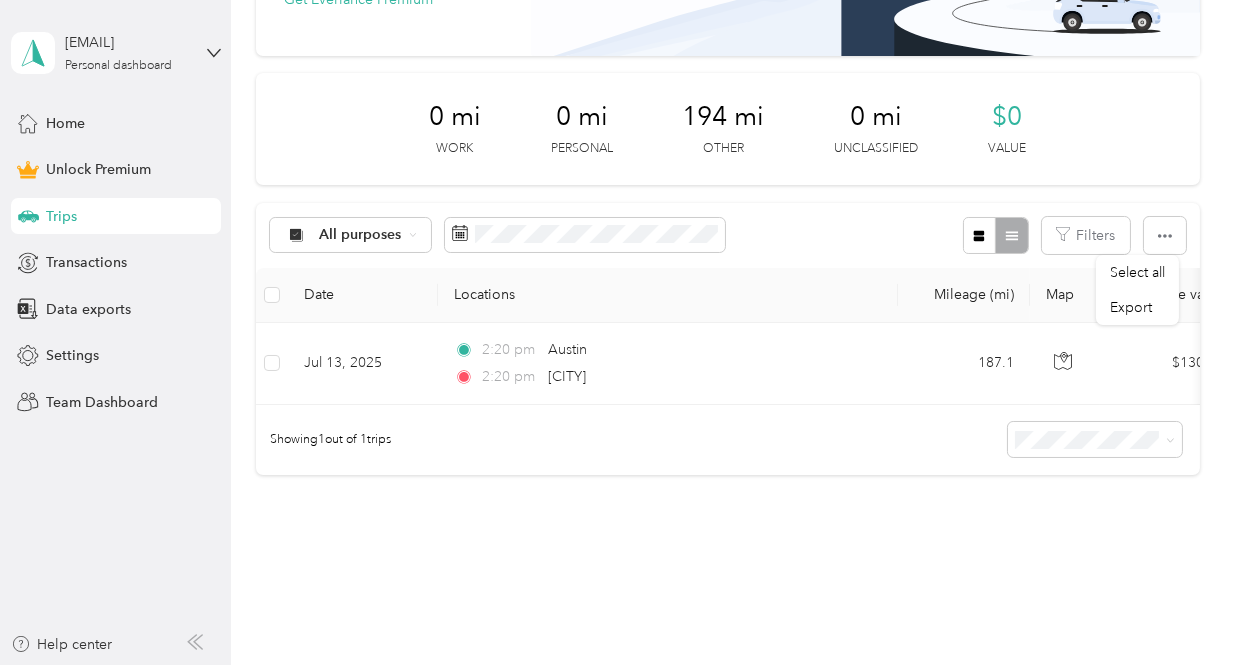 click on "All purposes Filters" at bounding box center [728, 235] 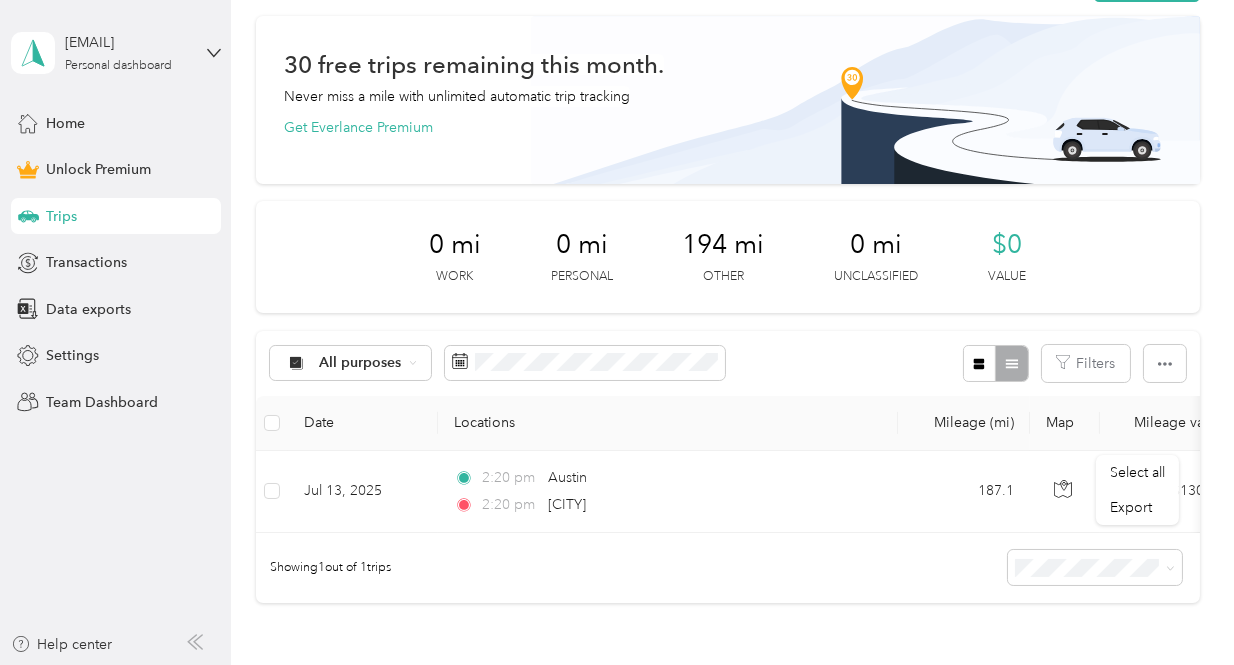 scroll, scrollTop: 0, scrollLeft: 0, axis: both 